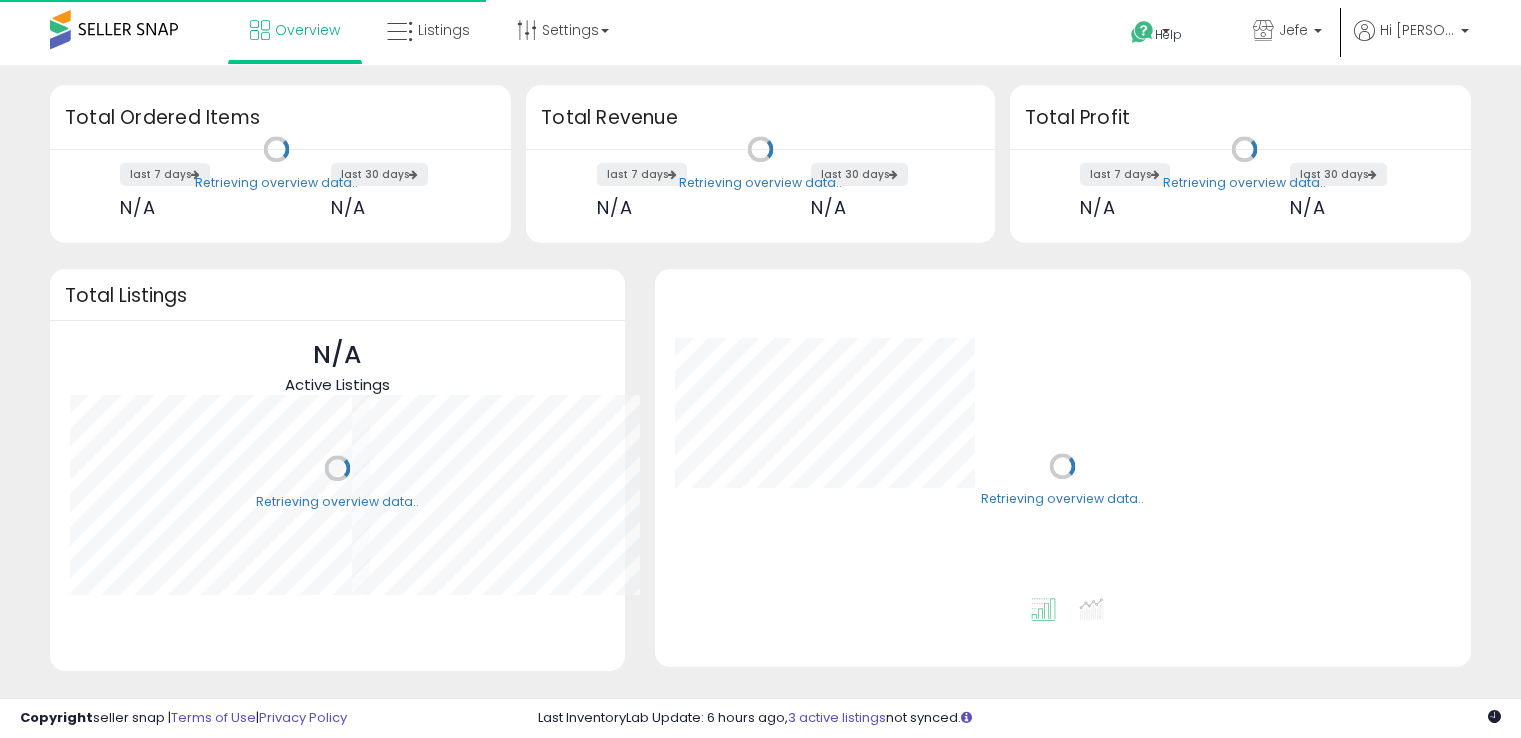 scroll, scrollTop: 0, scrollLeft: 0, axis: both 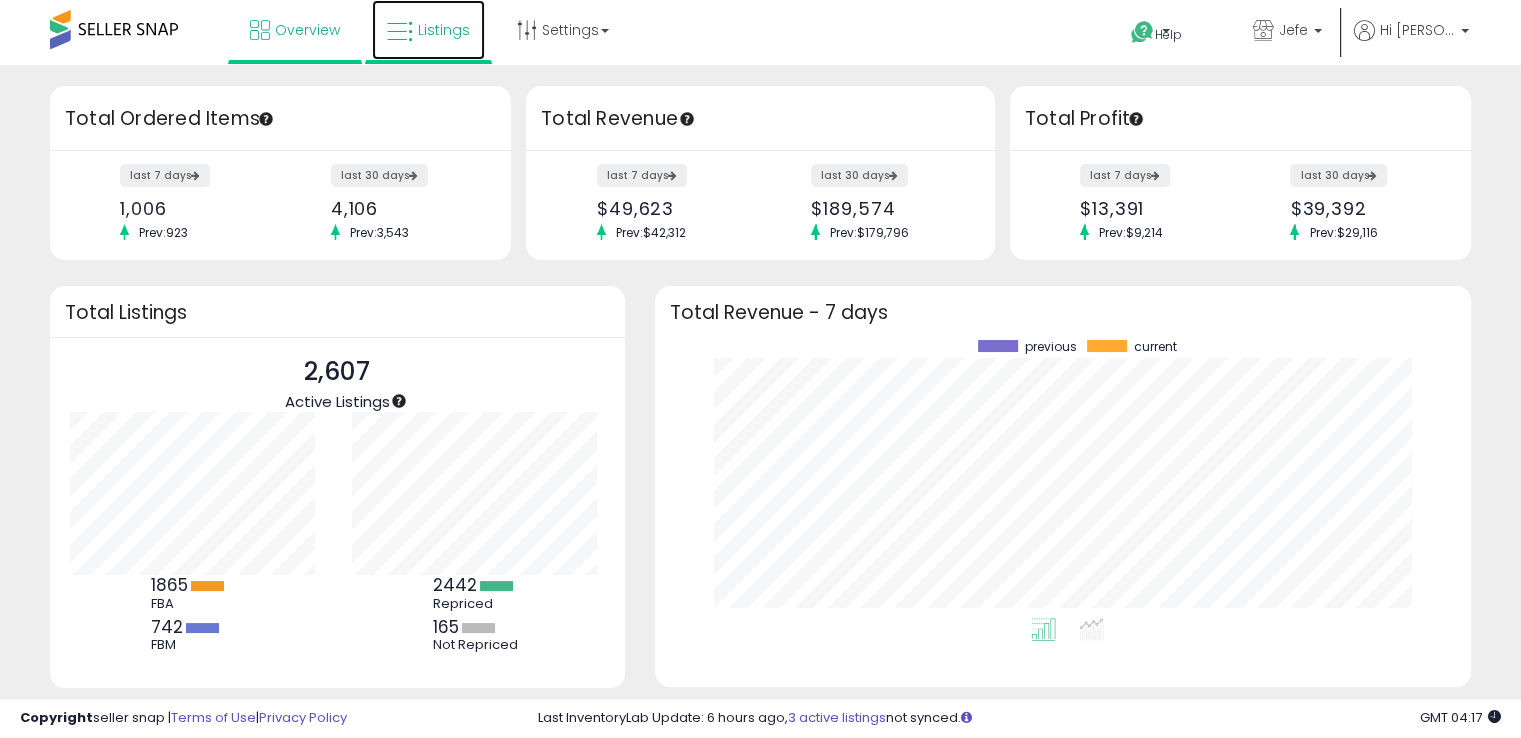 click on "Listings" at bounding box center (444, 30) 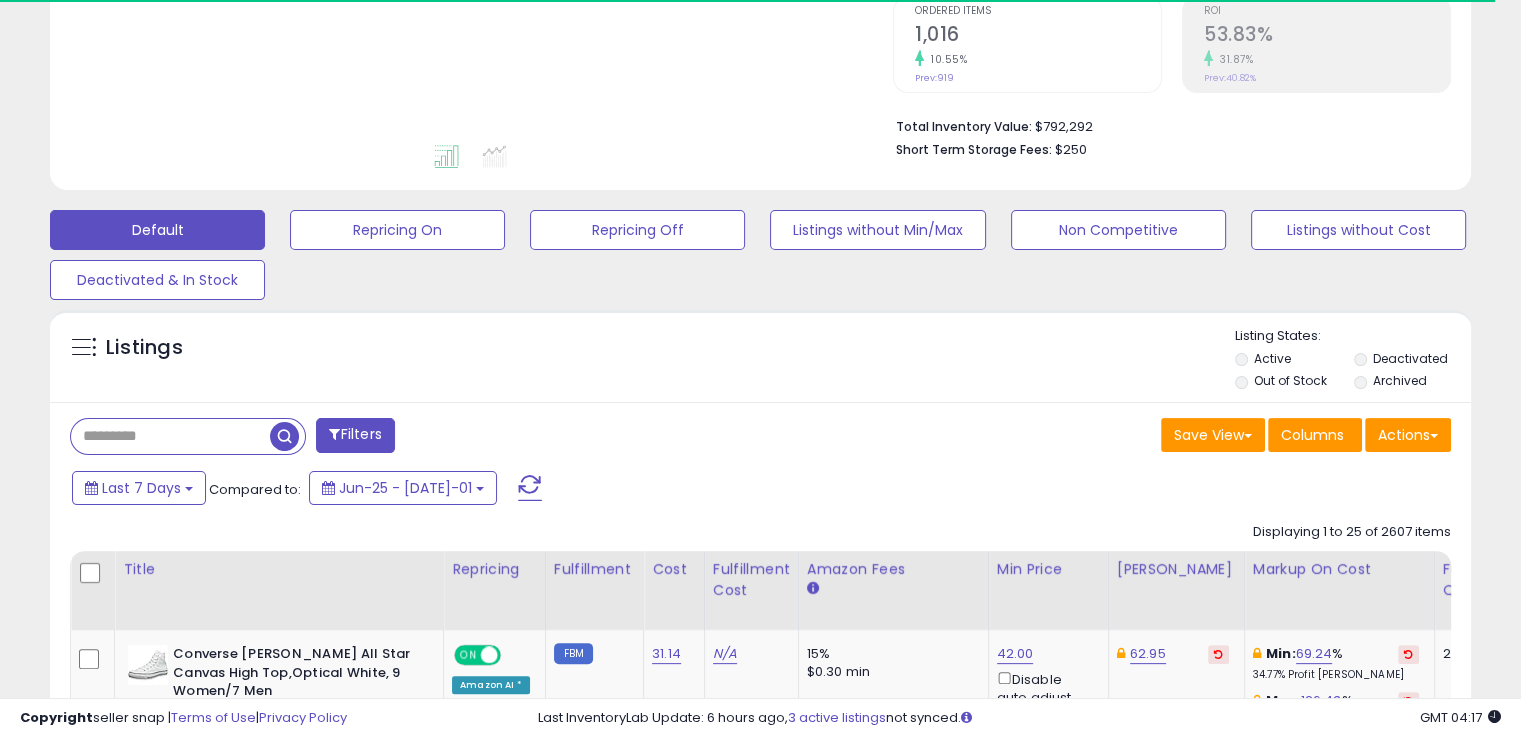 scroll, scrollTop: 500, scrollLeft: 0, axis: vertical 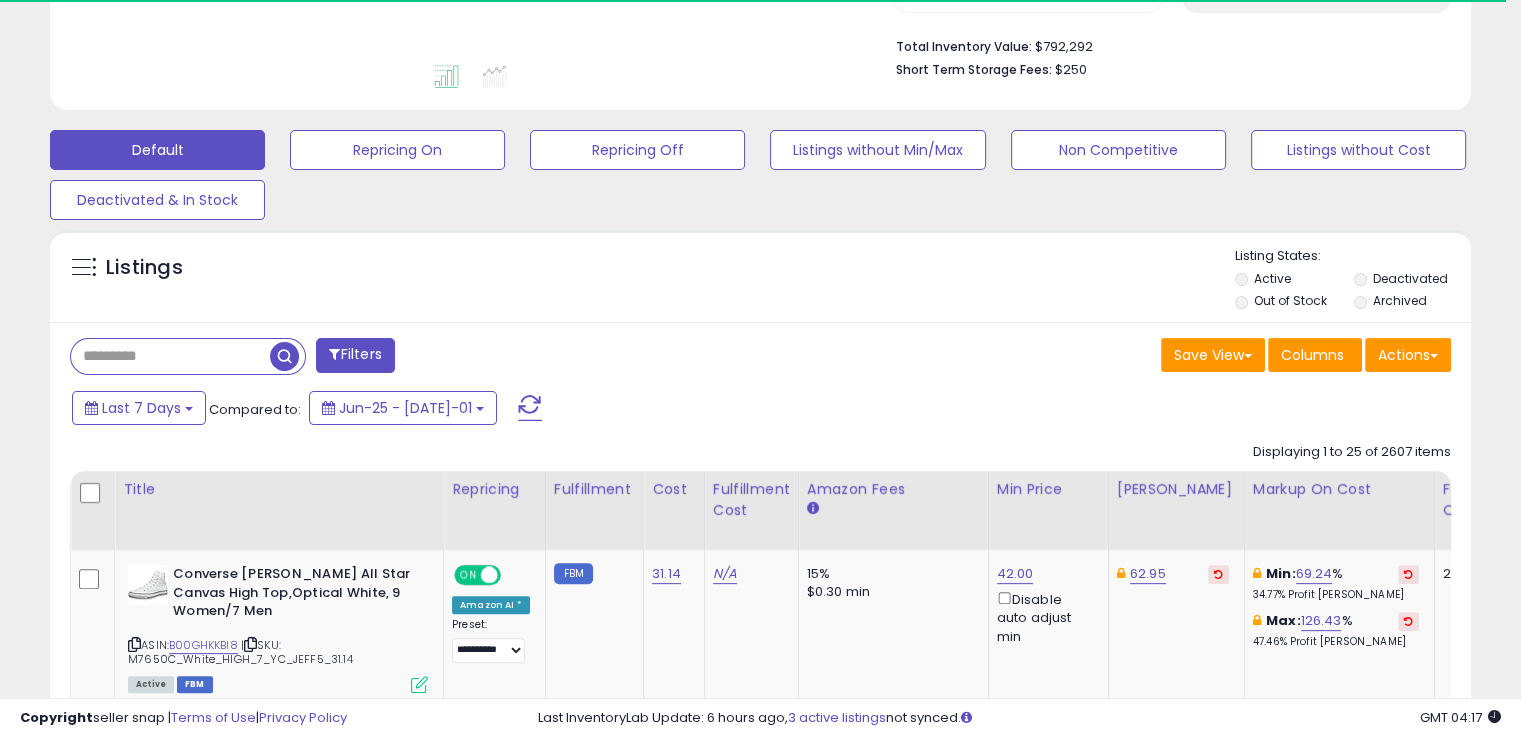 click at bounding box center [170, 356] 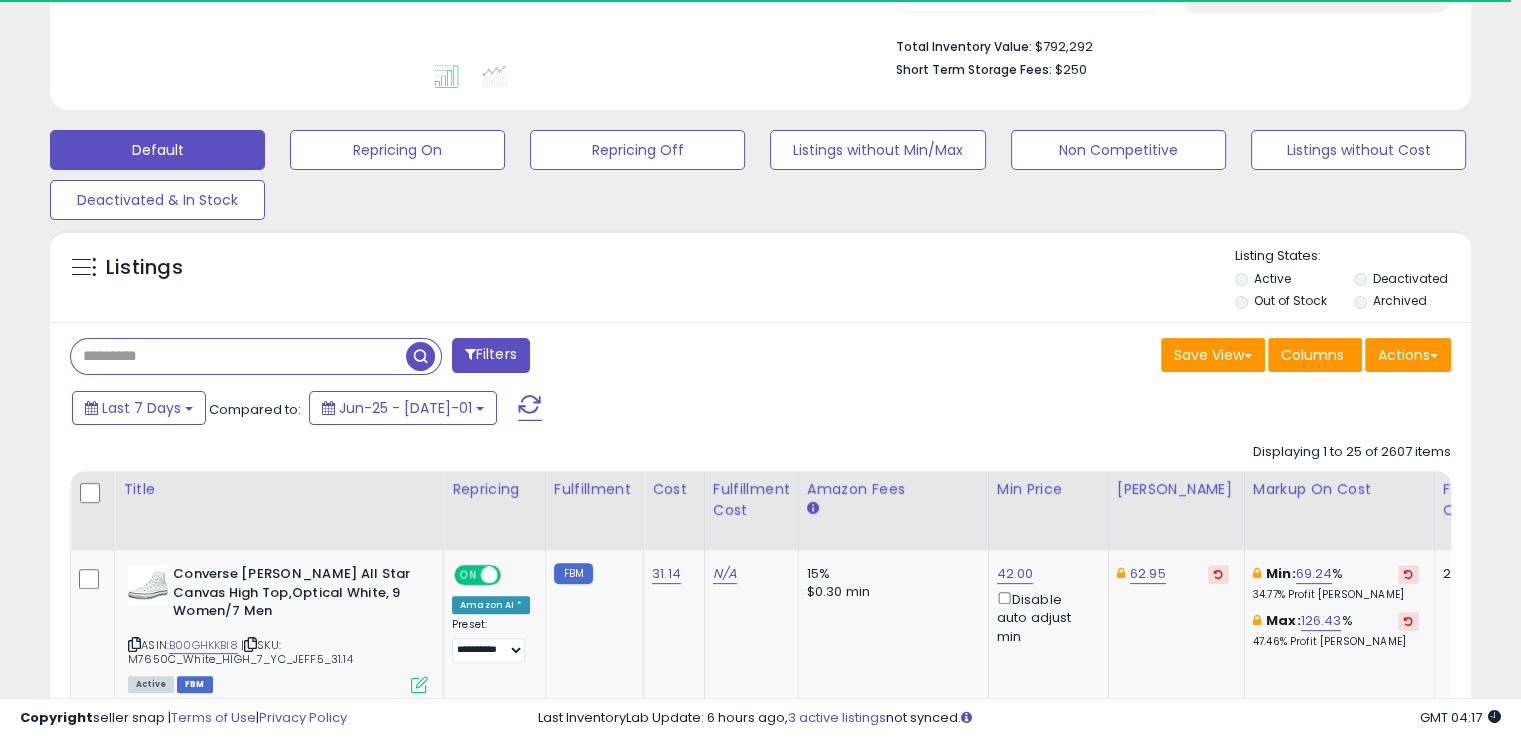 paste on "**********" 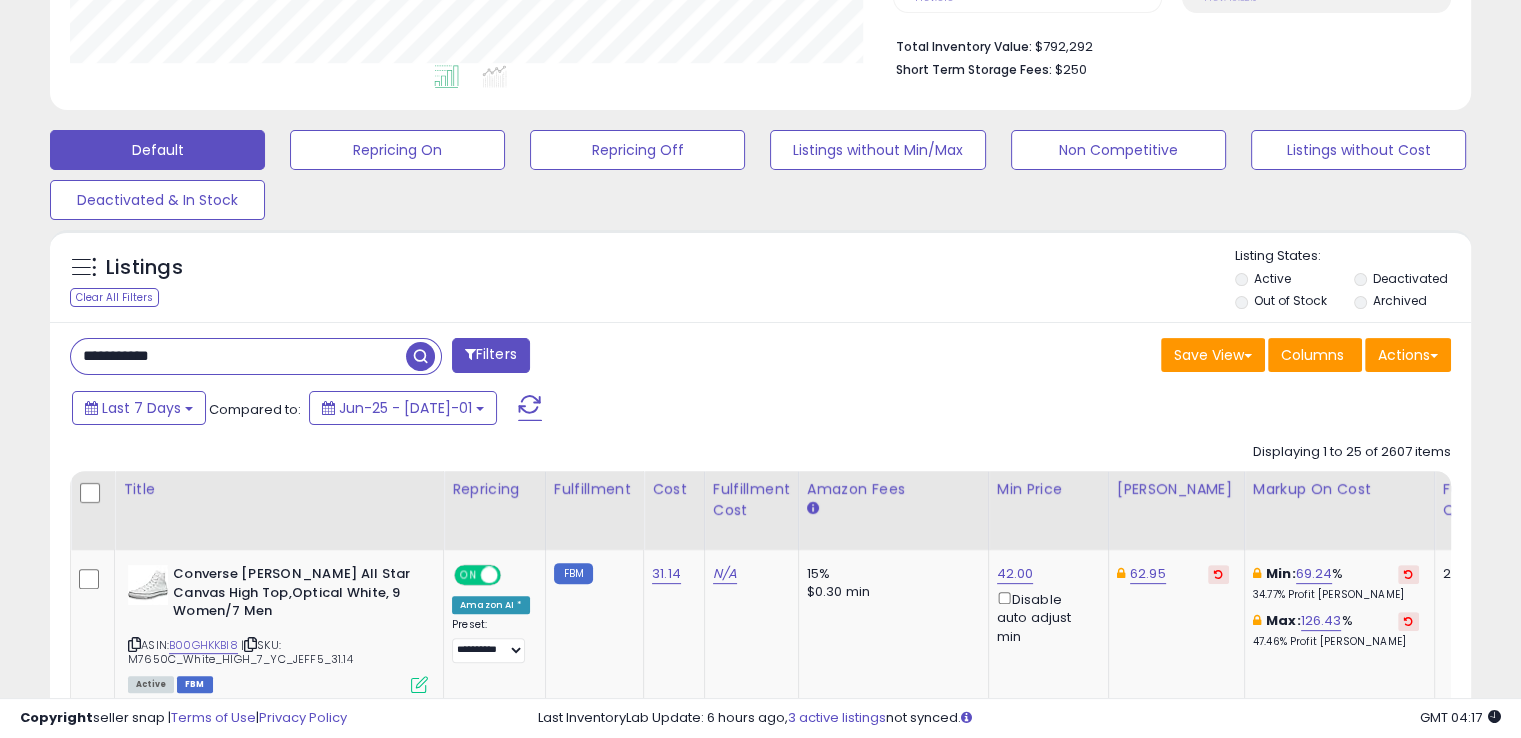 scroll, scrollTop: 999589, scrollLeft: 999176, axis: both 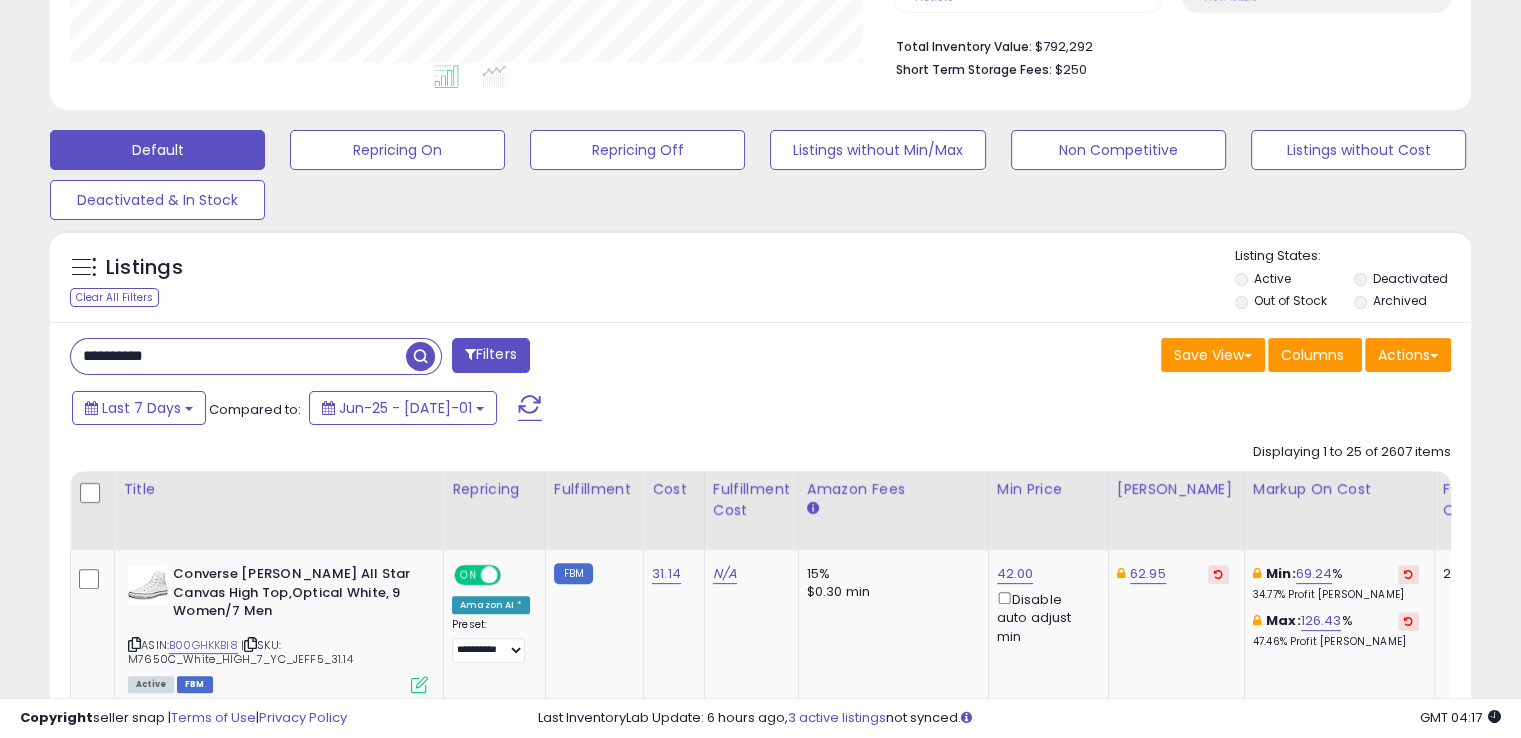 type on "**********" 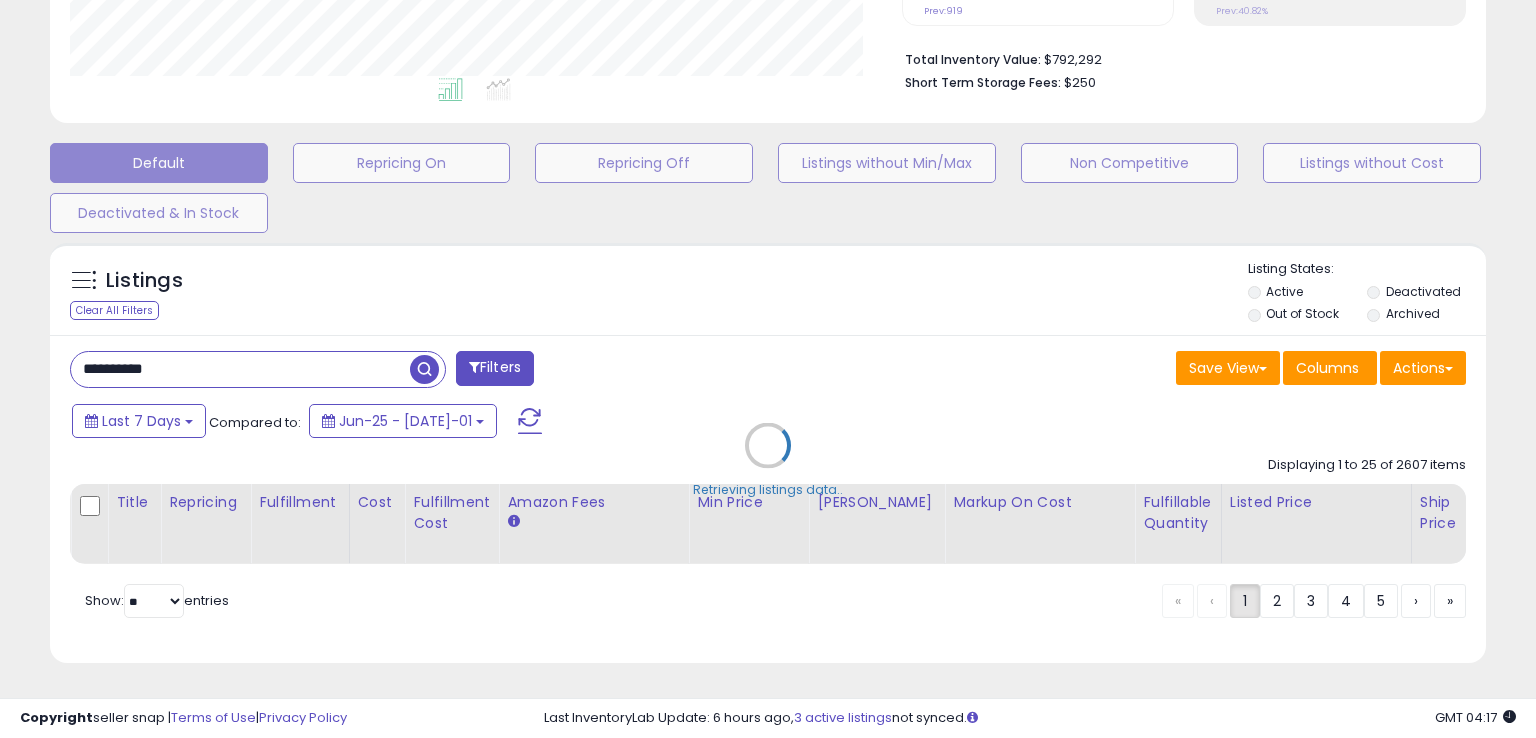scroll, scrollTop: 999589, scrollLeft: 999168, axis: both 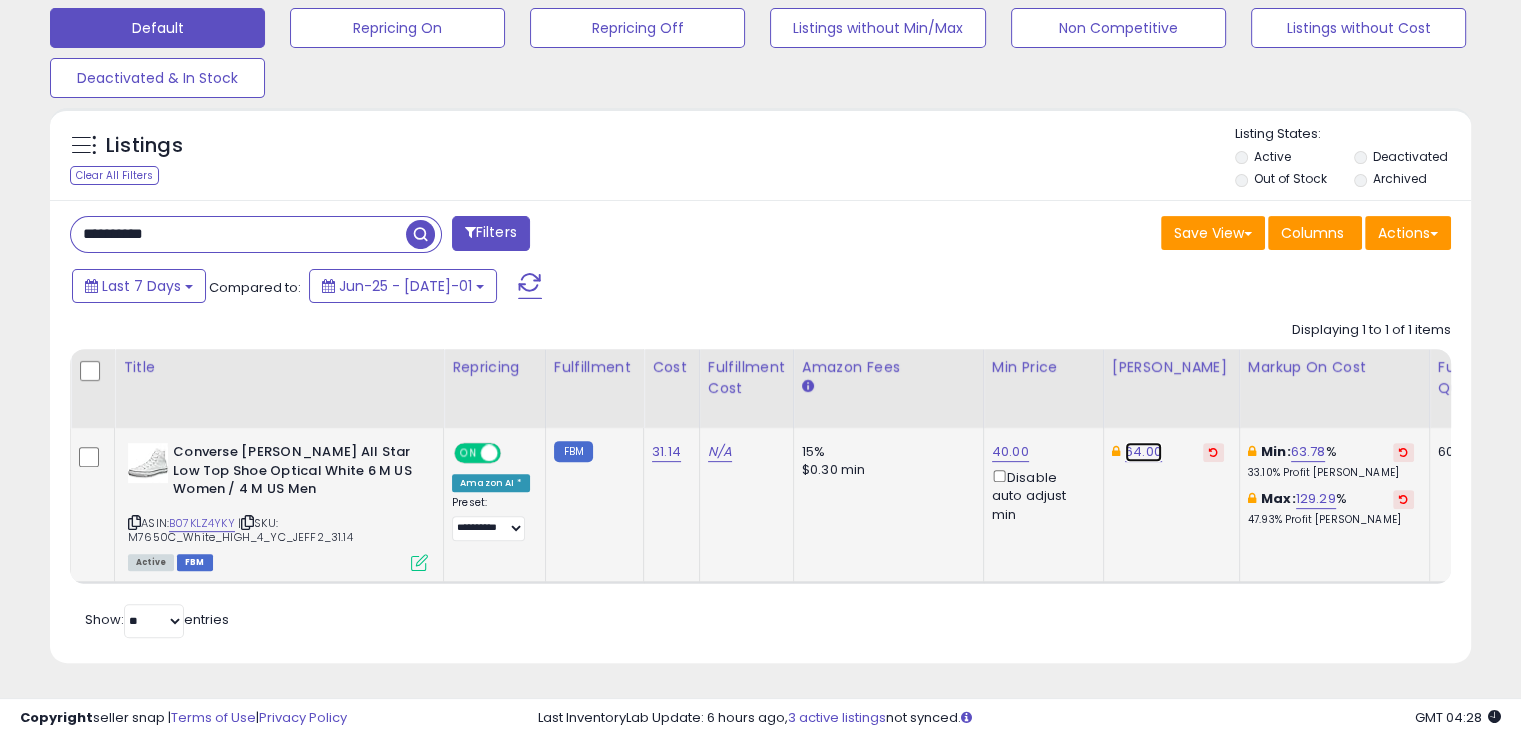 click on "64.00" at bounding box center (1143, 452) 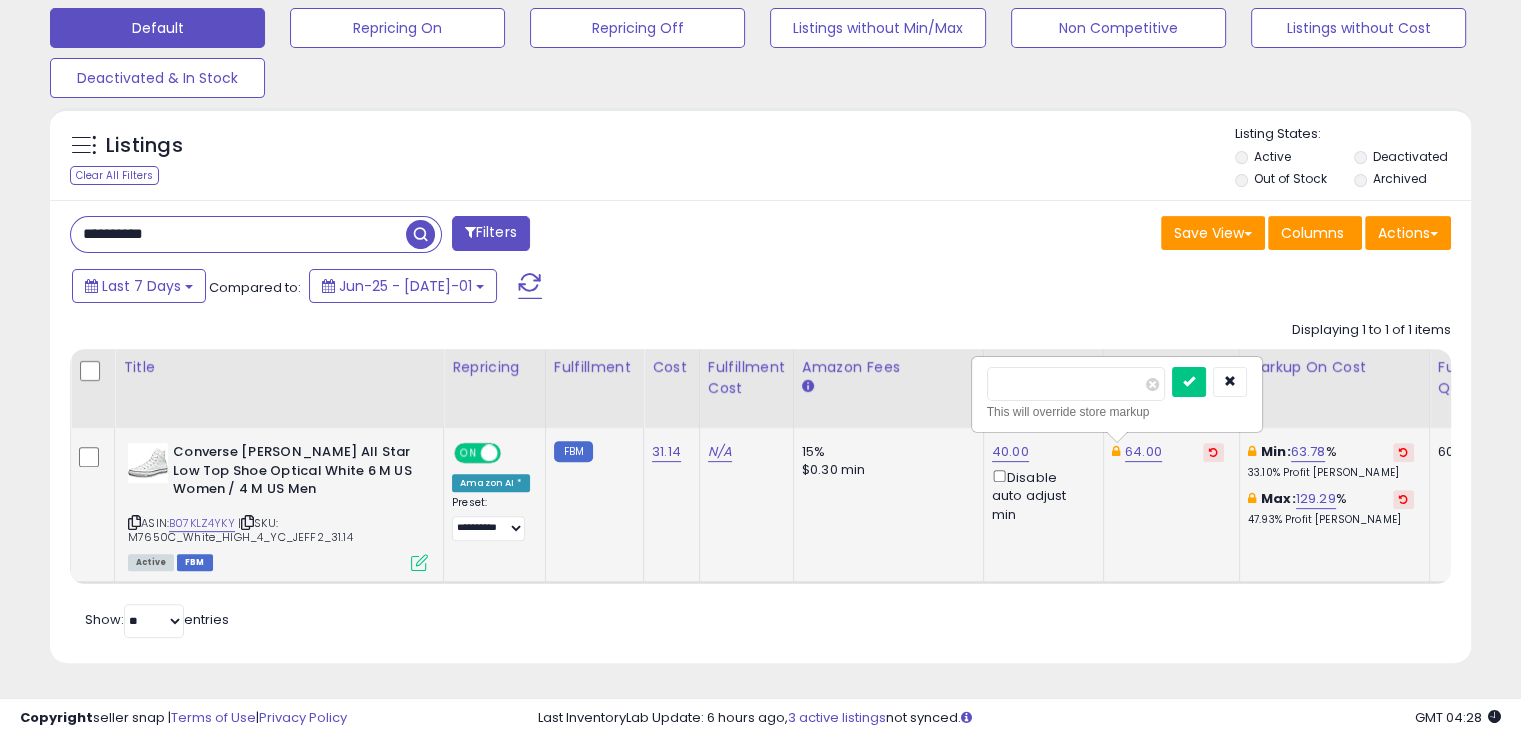 click on "*****" at bounding box center (1076, 384) 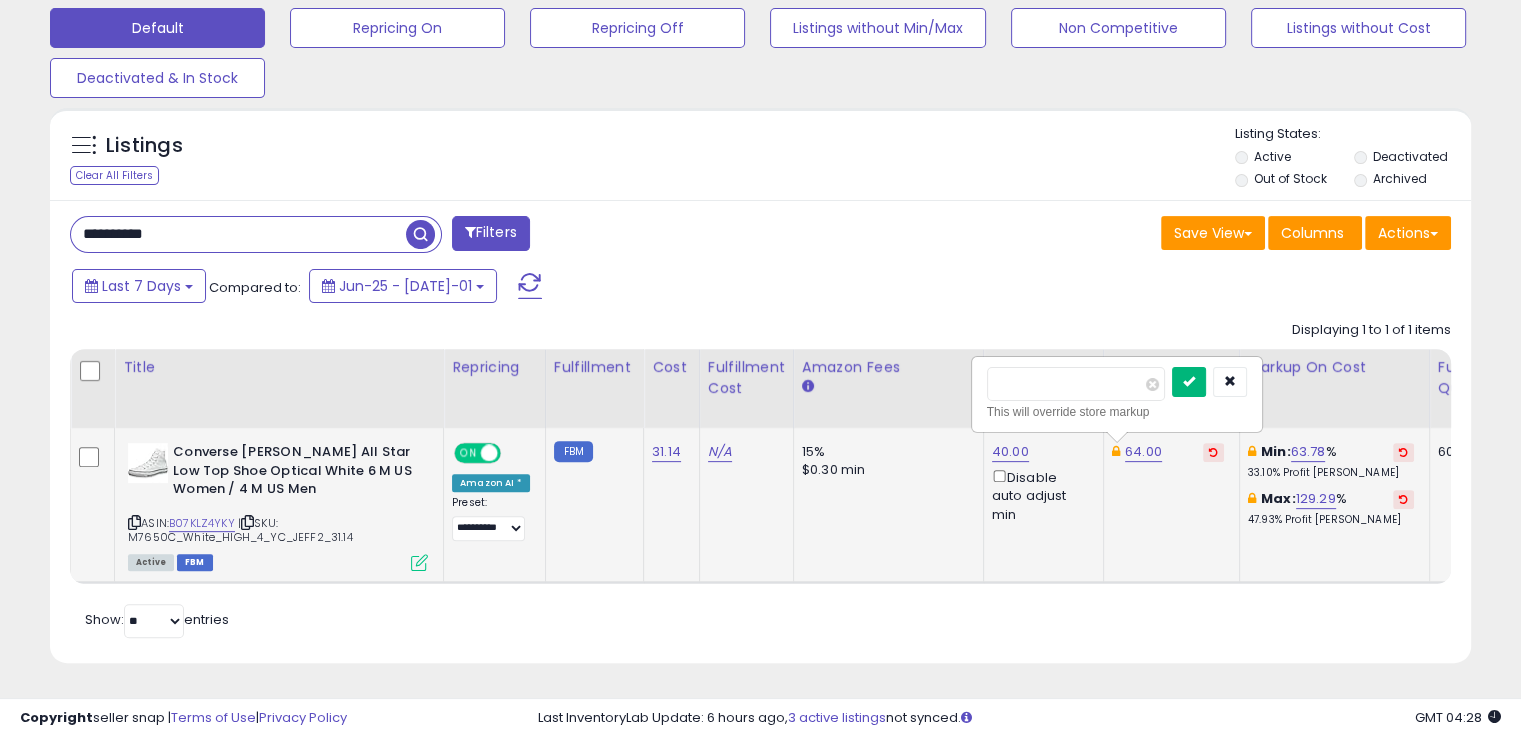 type on "**" 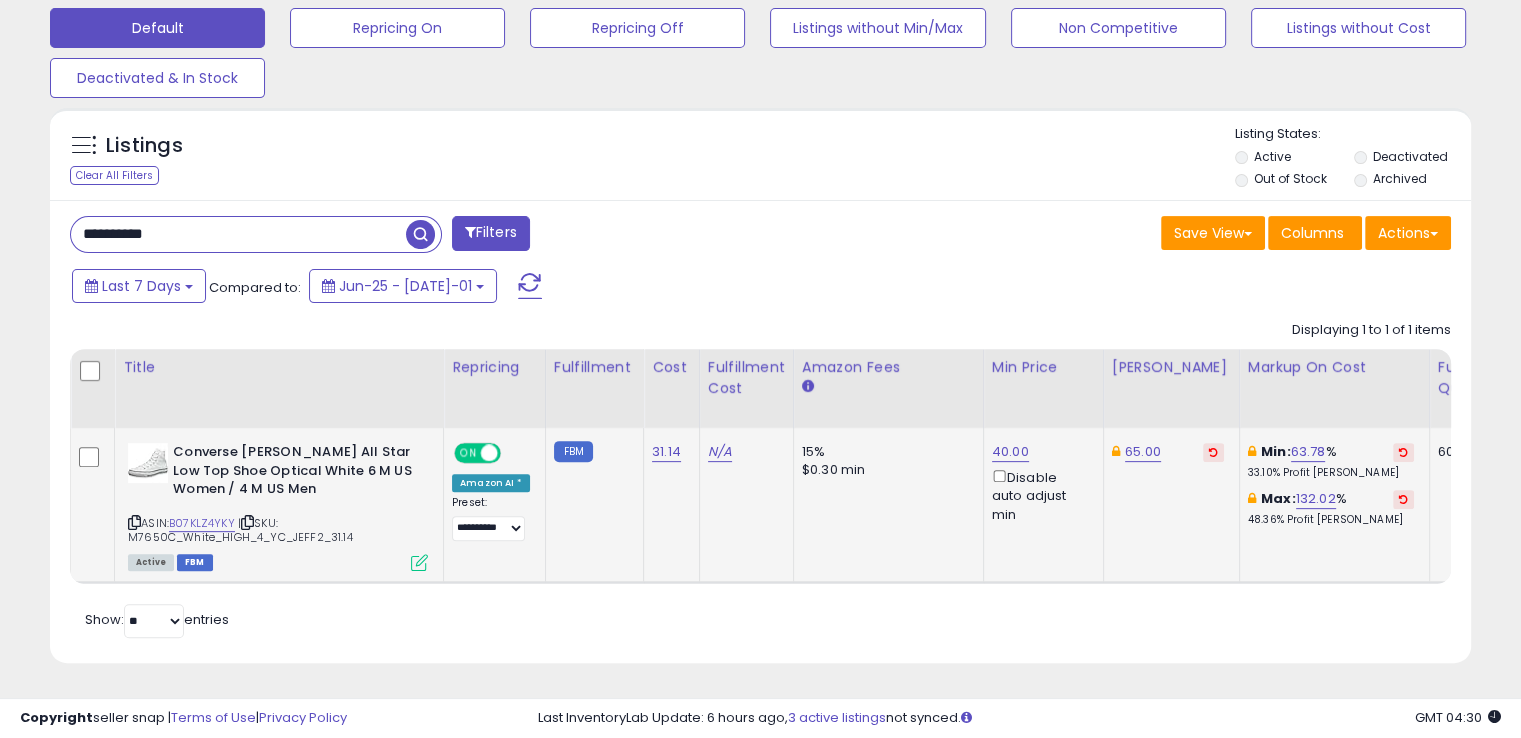 scroll, scrollTop: 0, scrollLeft: 125, axis: horizontal 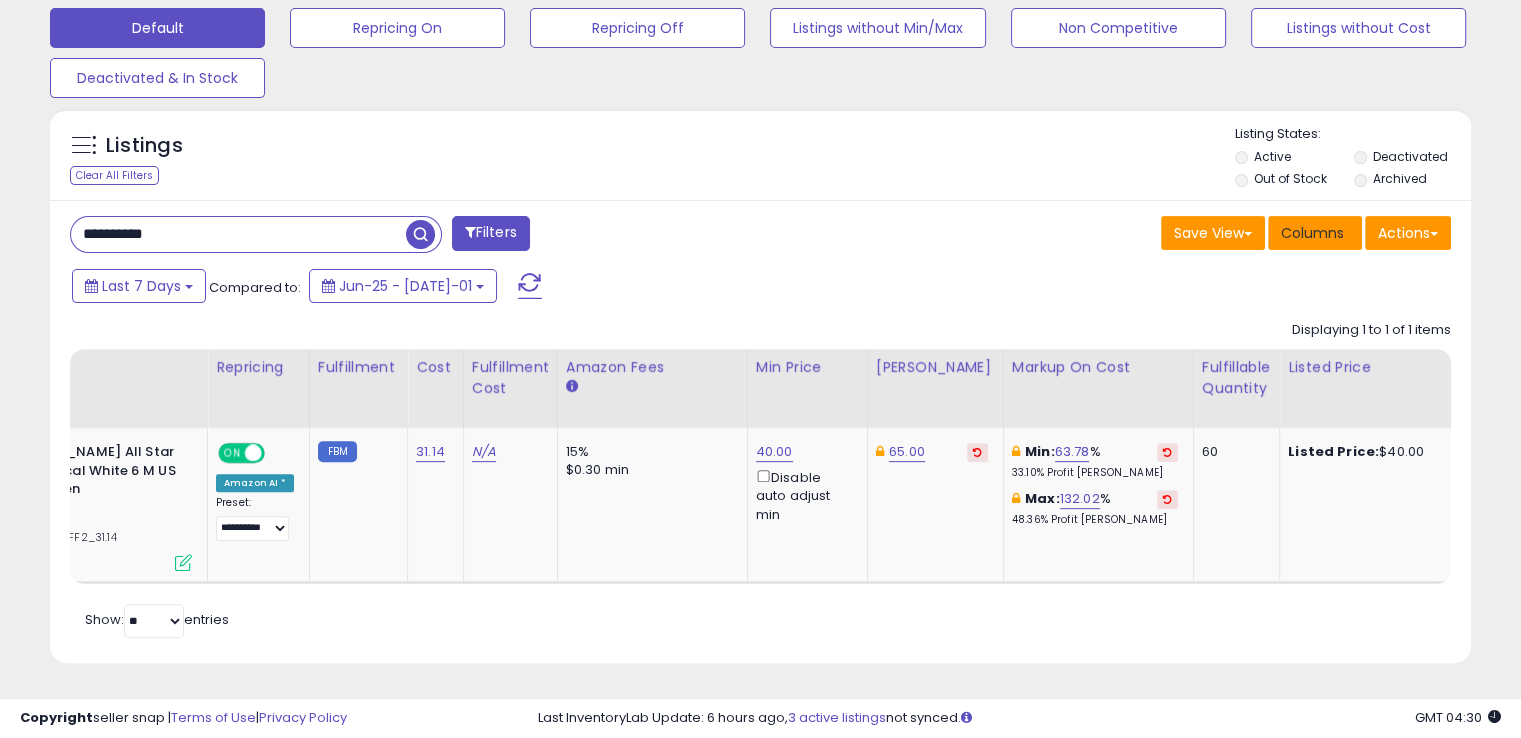 click on "Columns" at bounding box center (1312, 233) 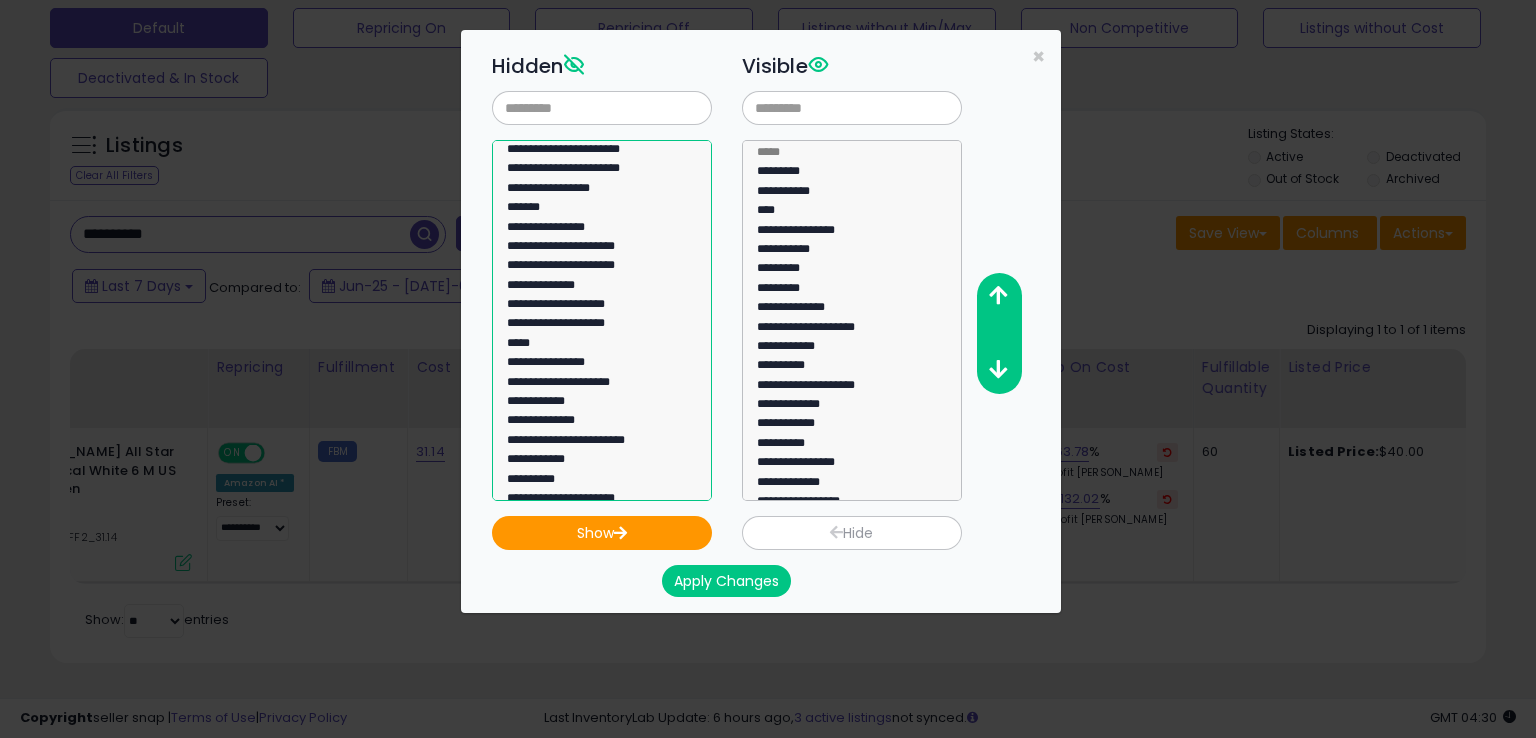 select on "**********" 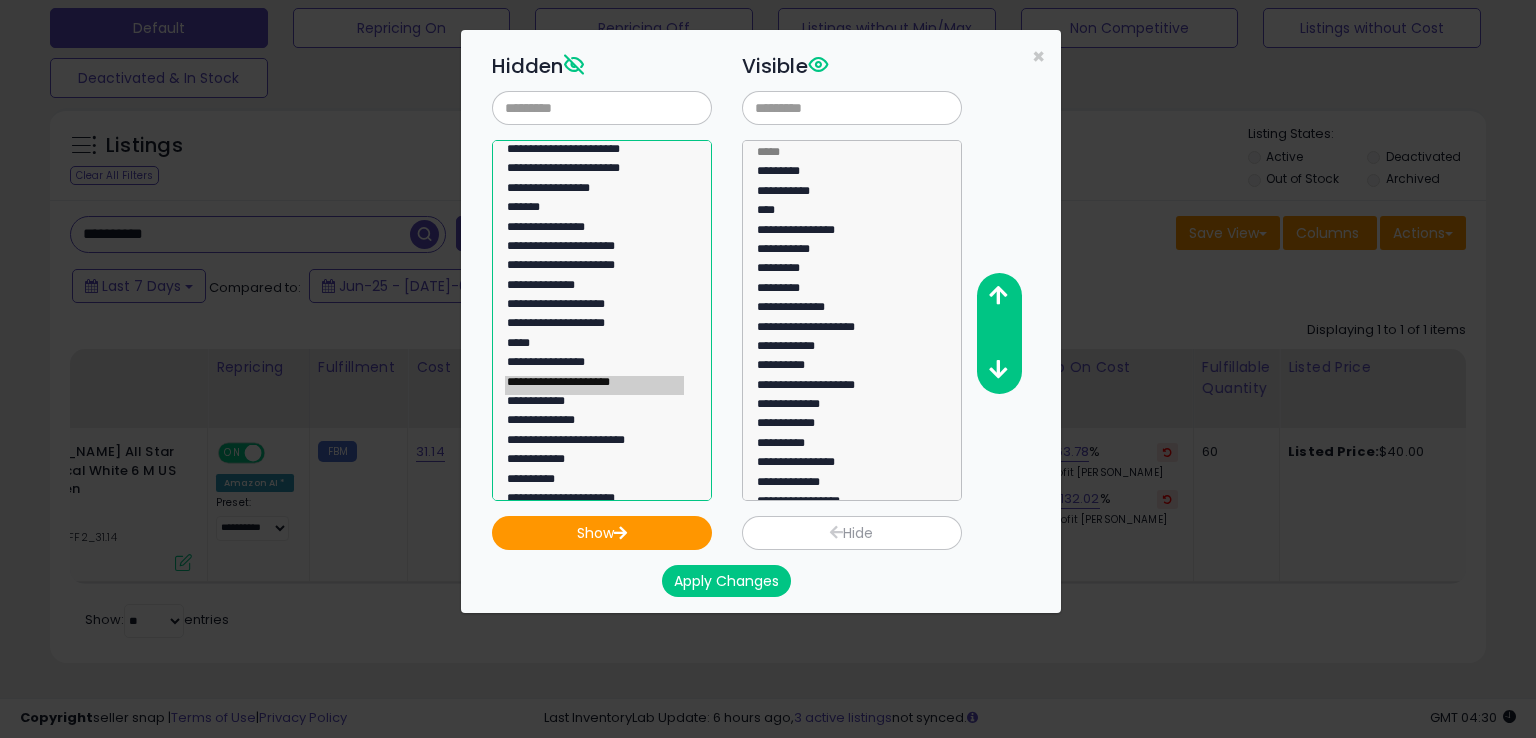 click on "**********" 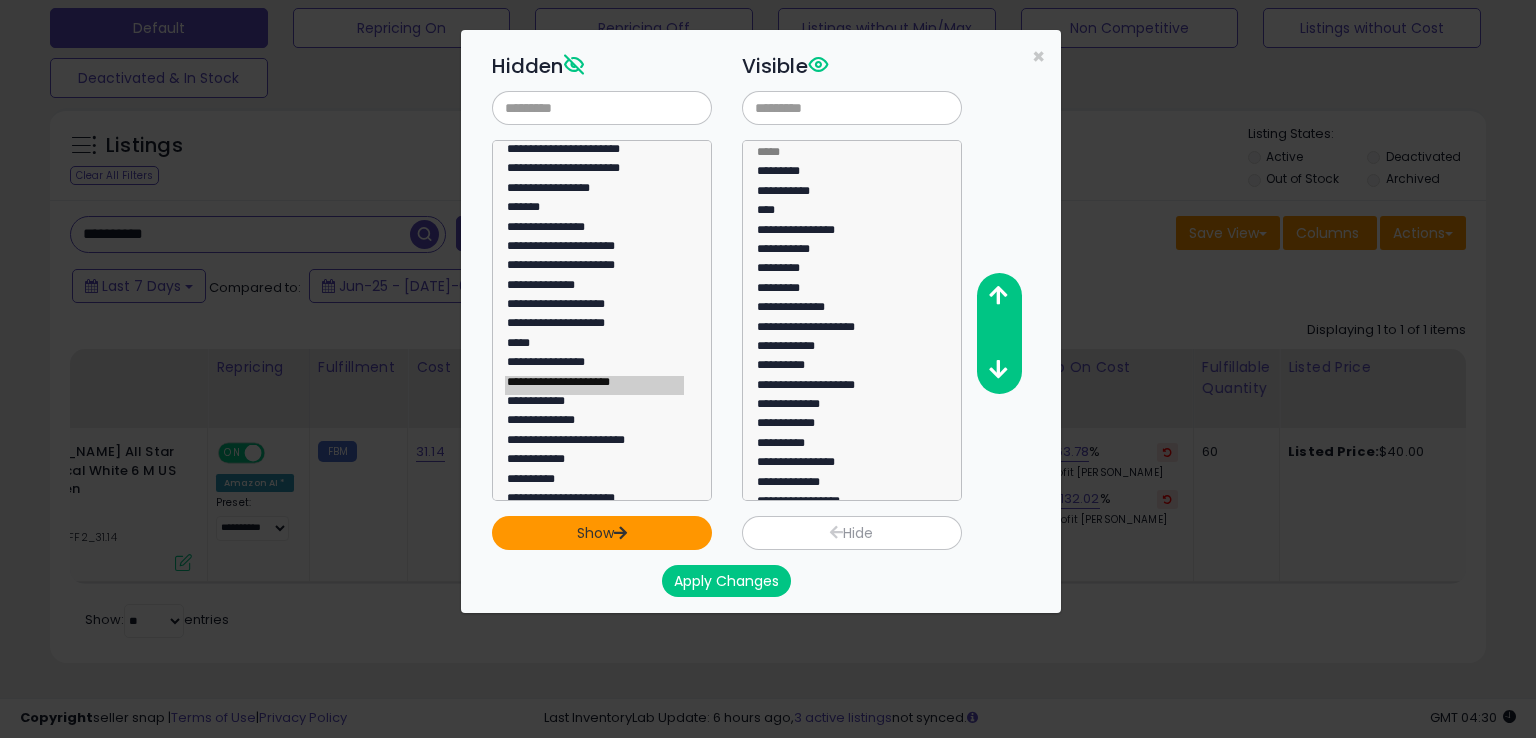 click on "Show" at bounding box center [602, 533] 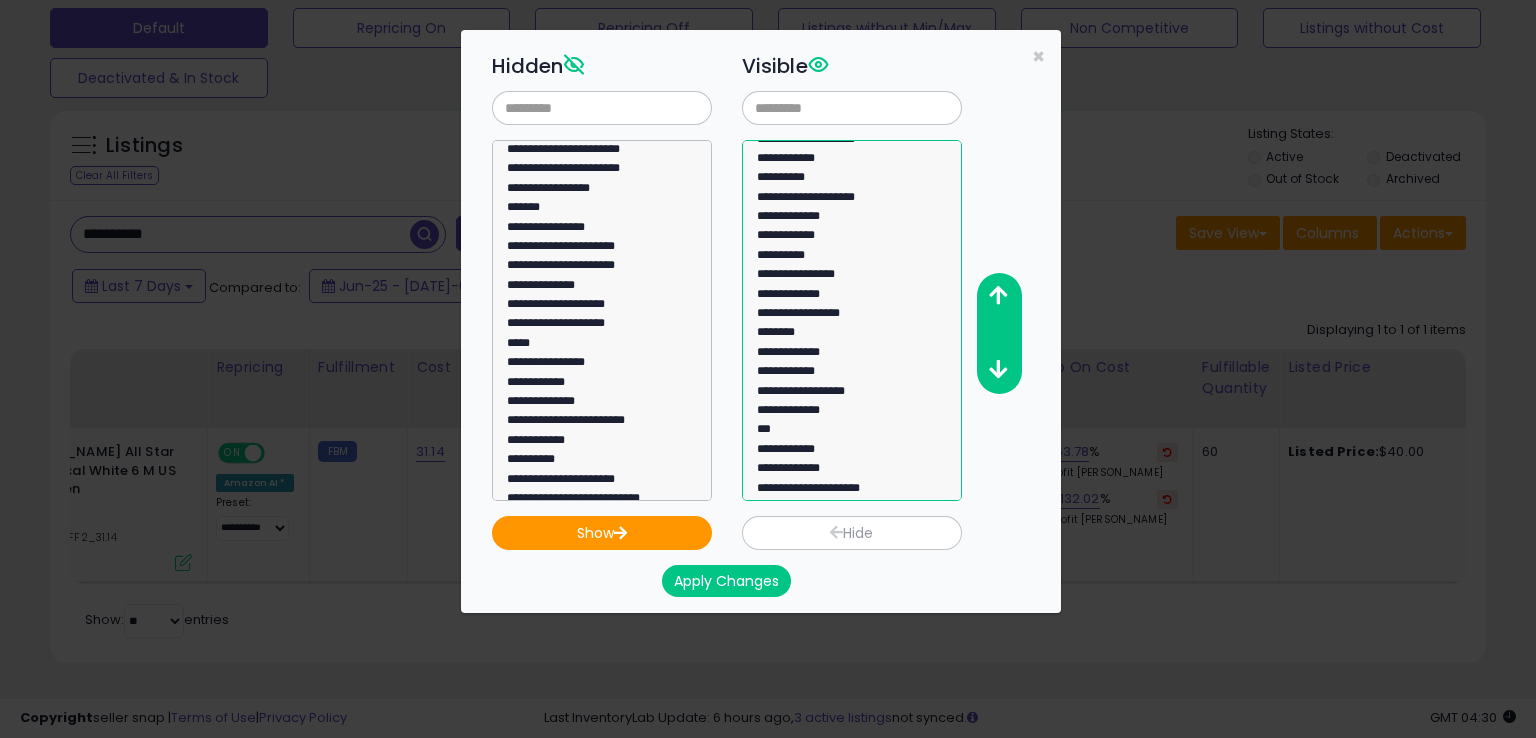 click on "**********" 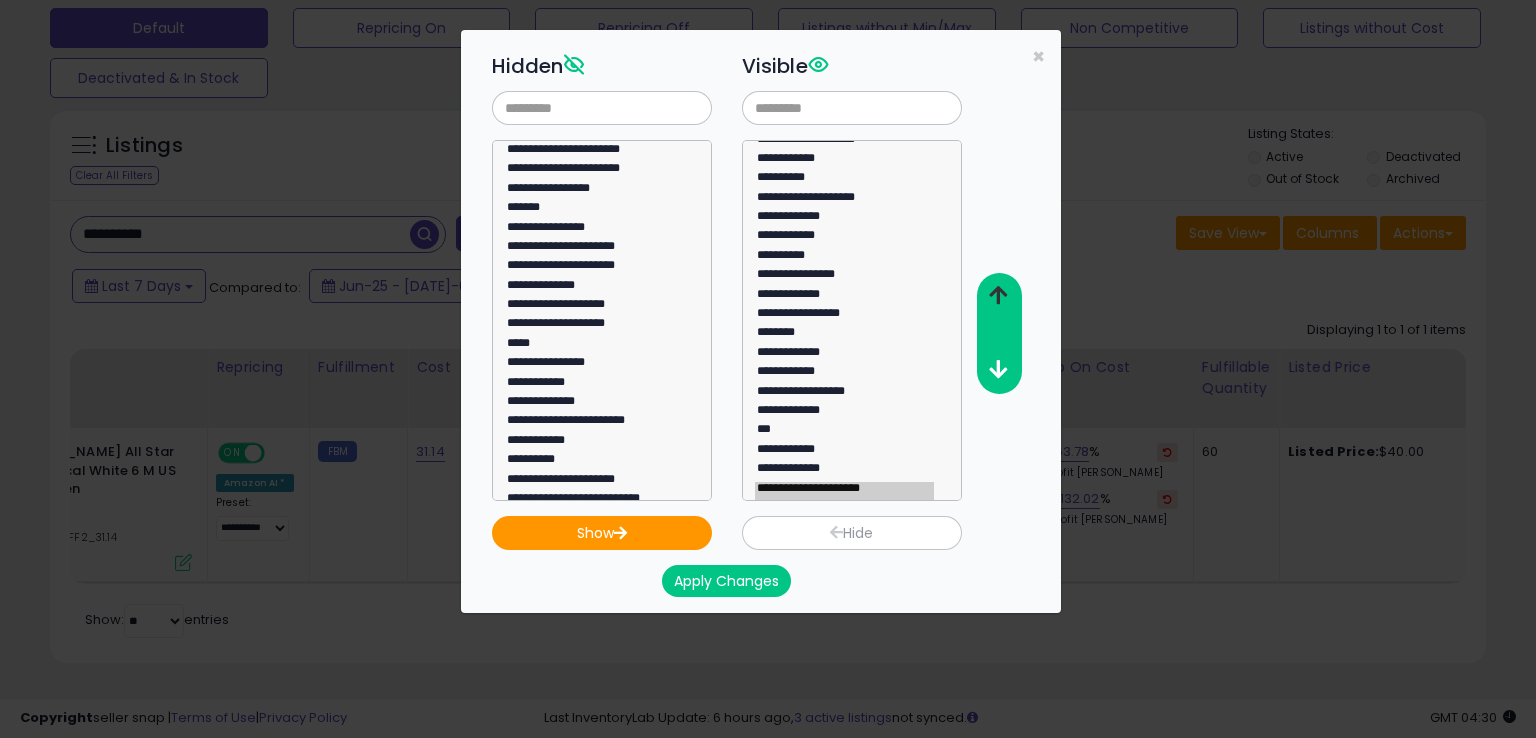 click at bounding box center [998, 295] 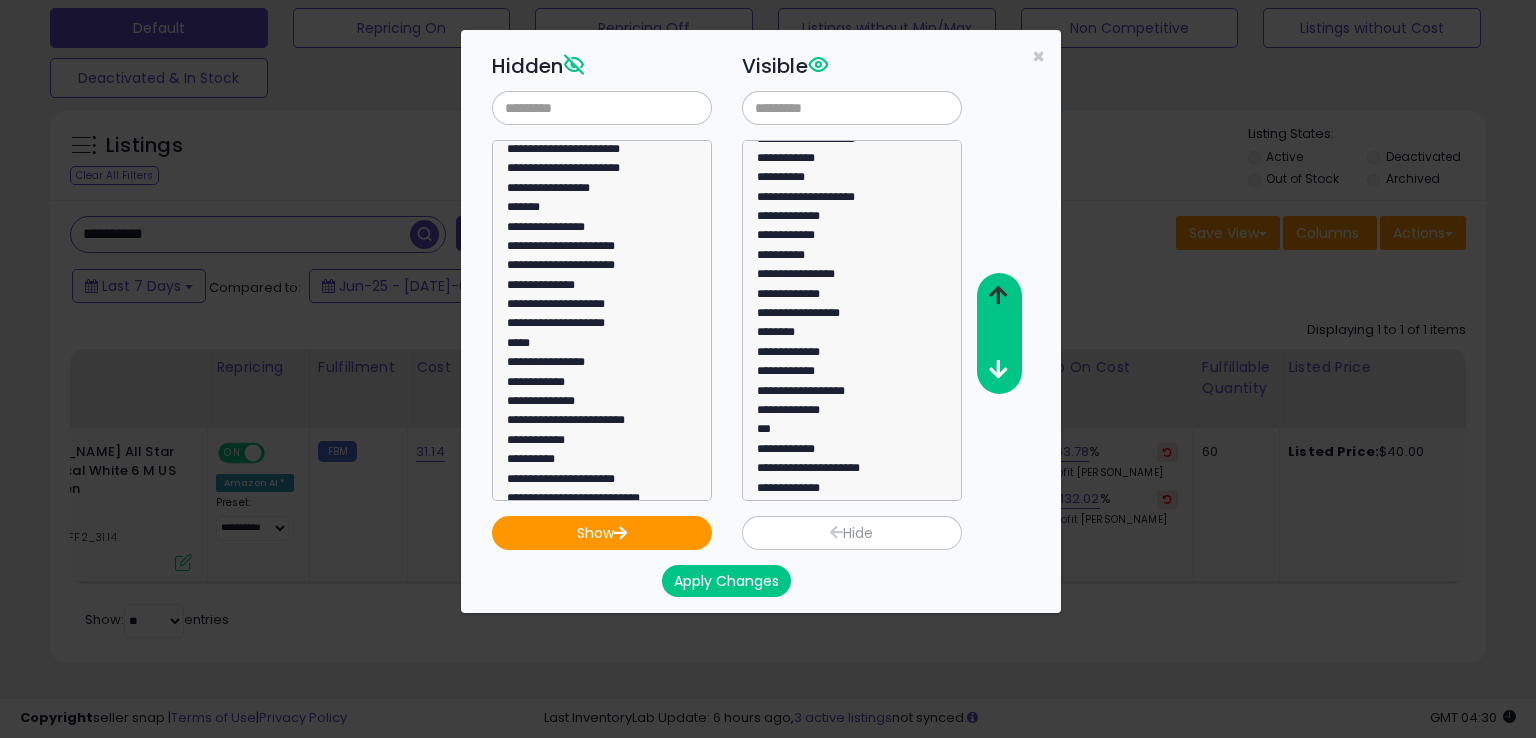 click at bounding box center (998, 295) 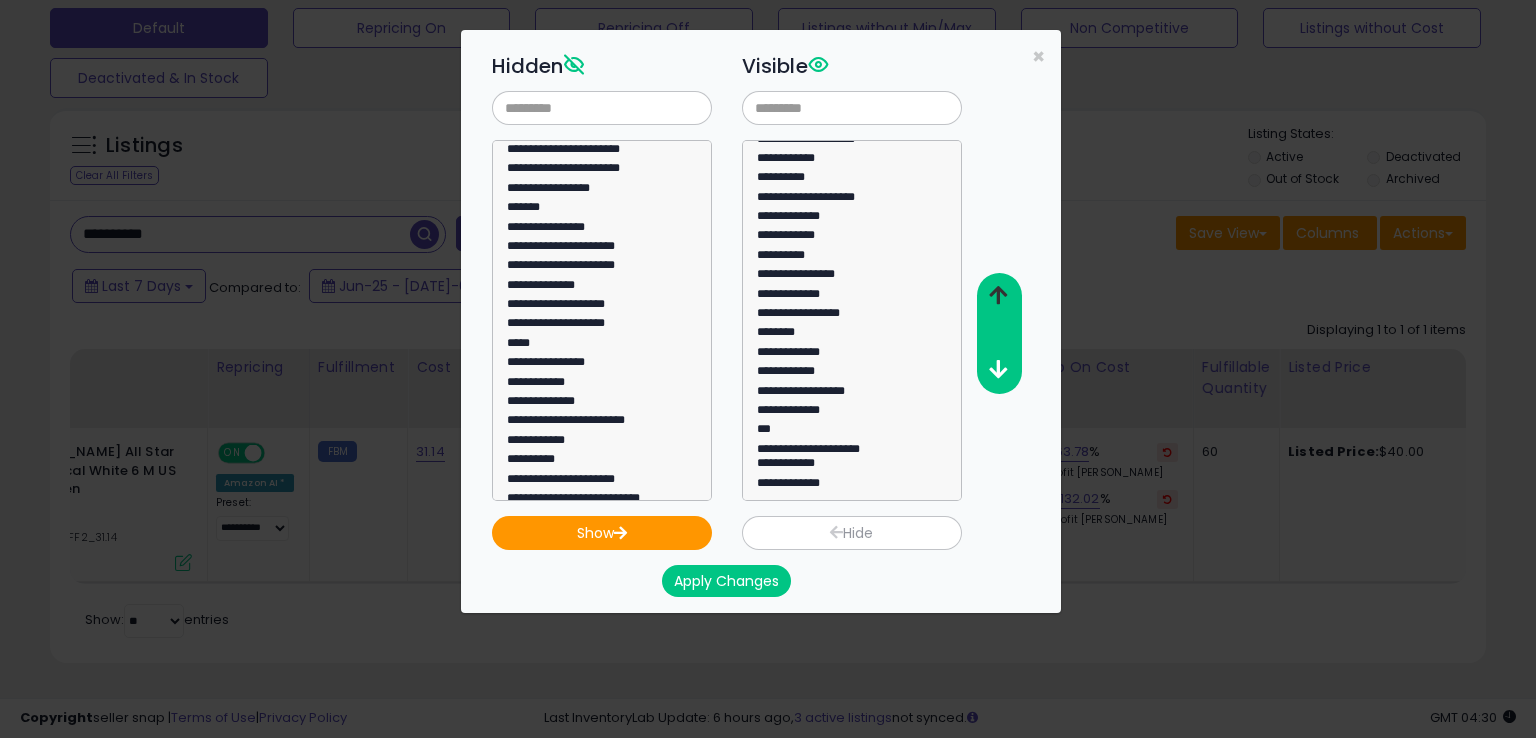 click at bounding box center [998, 295] 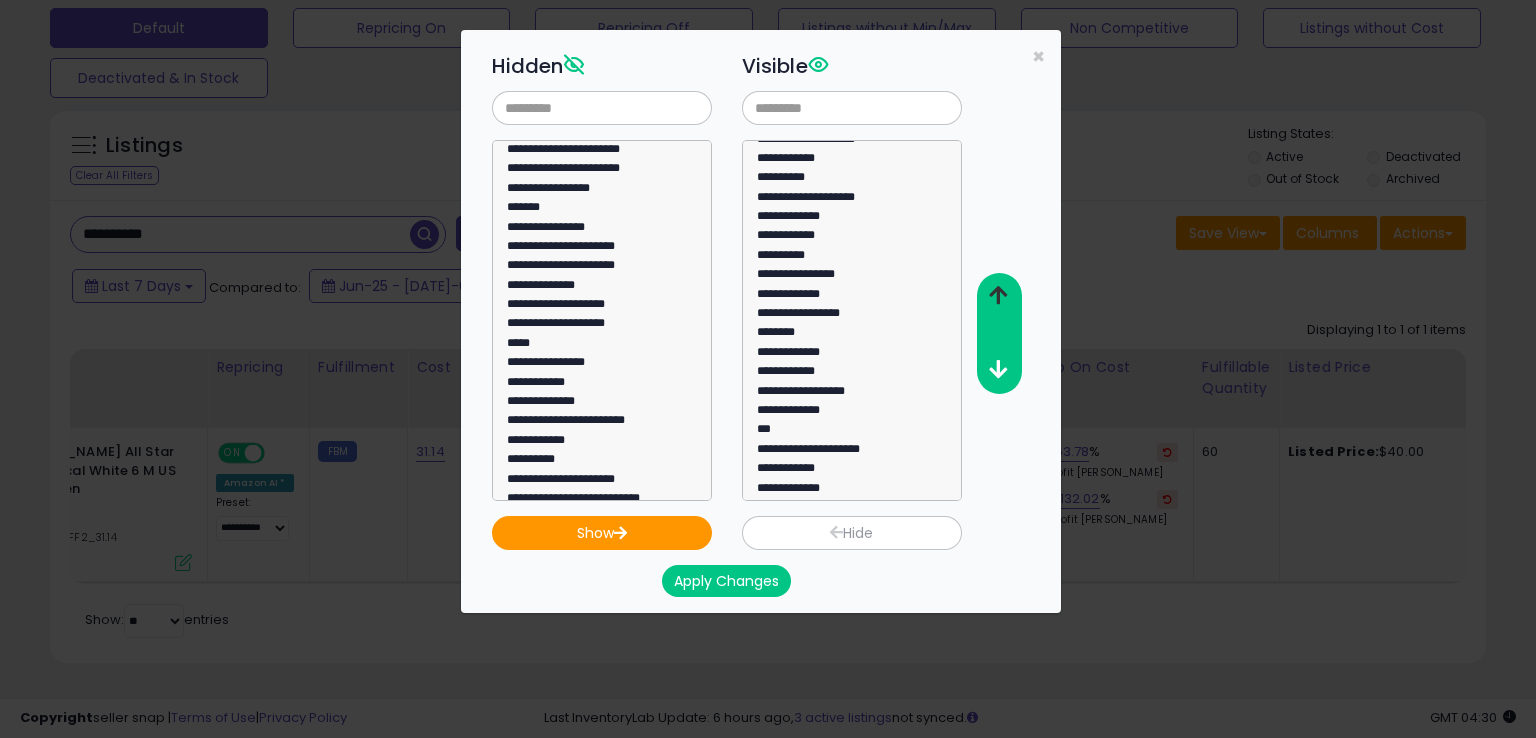 click at bounding box center [998, 295] 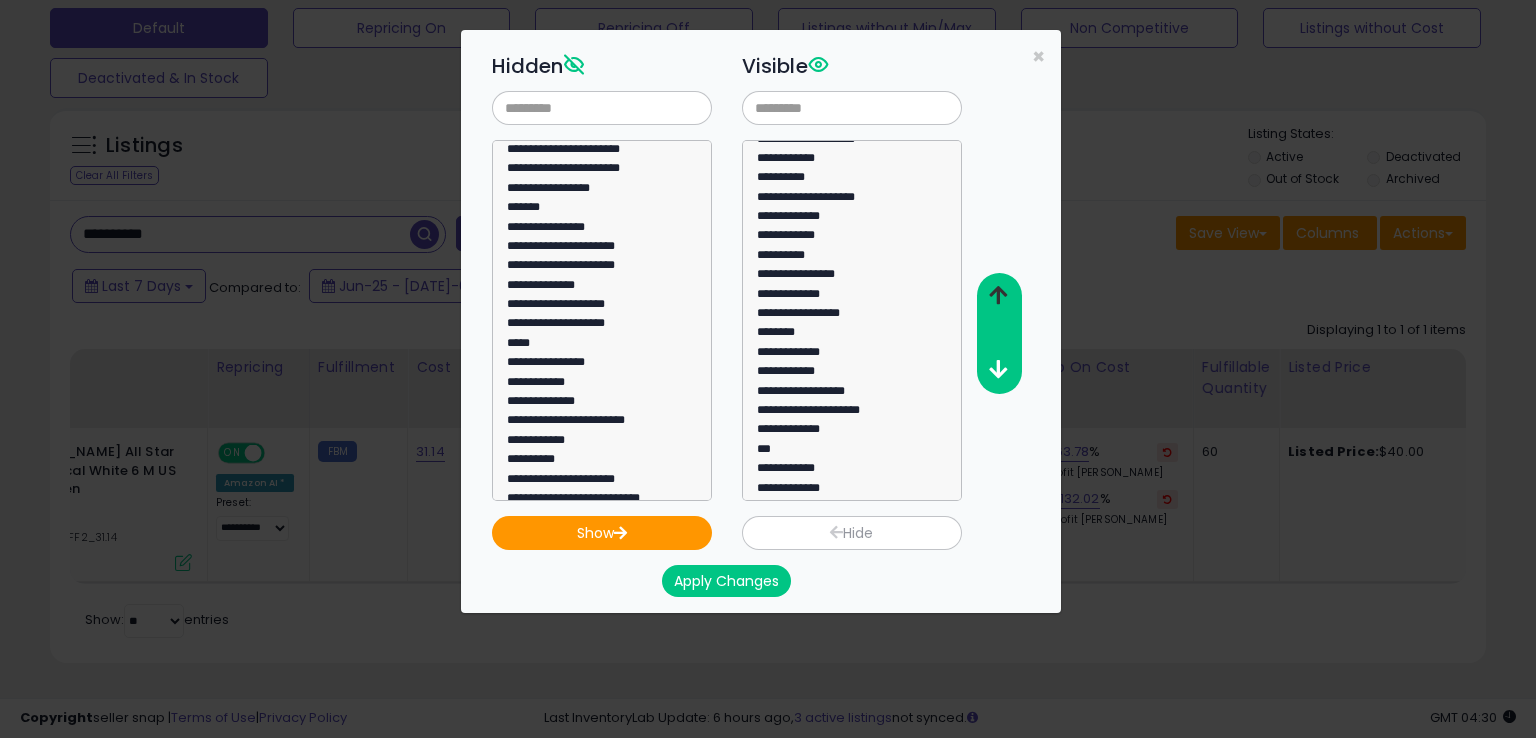 click at bounding box center [998, 295] 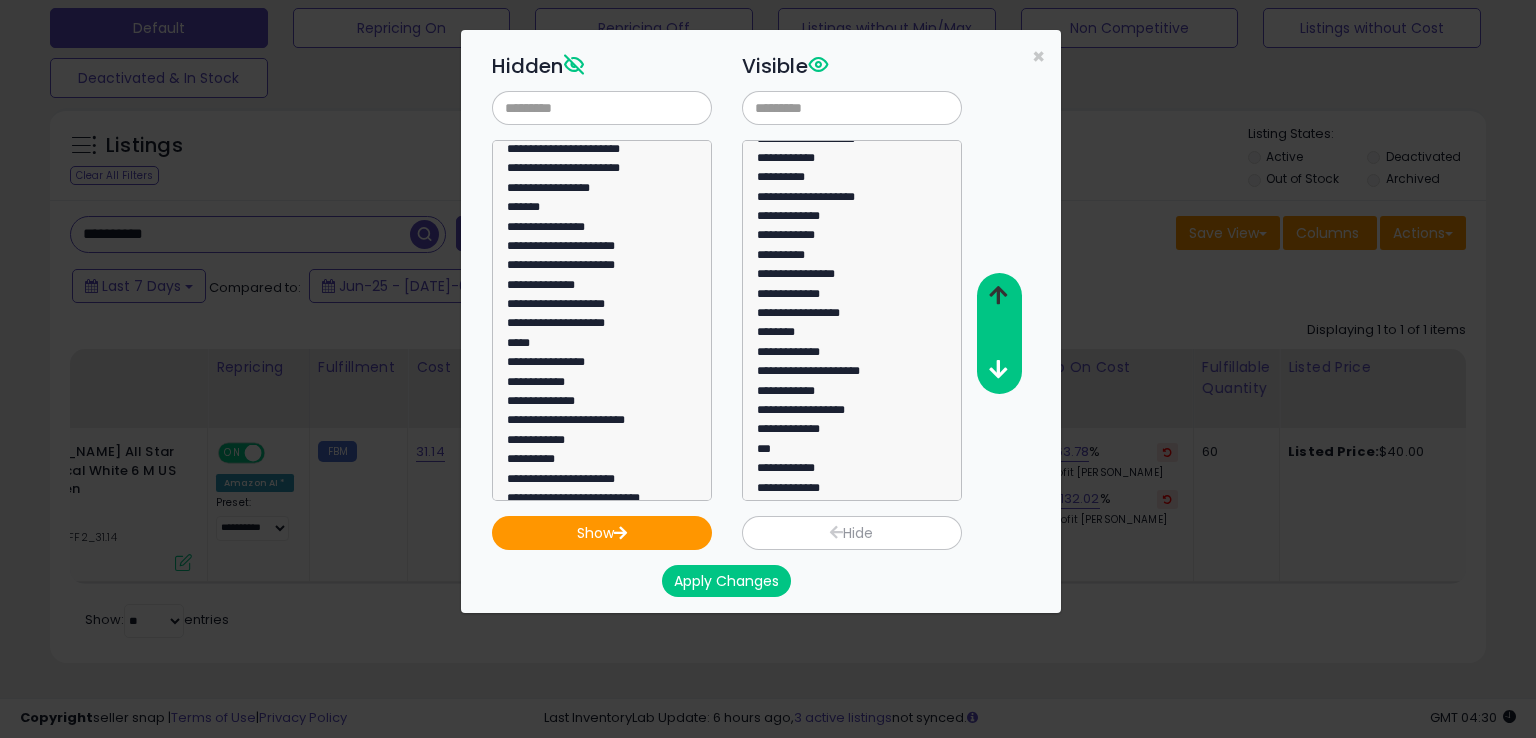 click at bounding box center [998, 295] 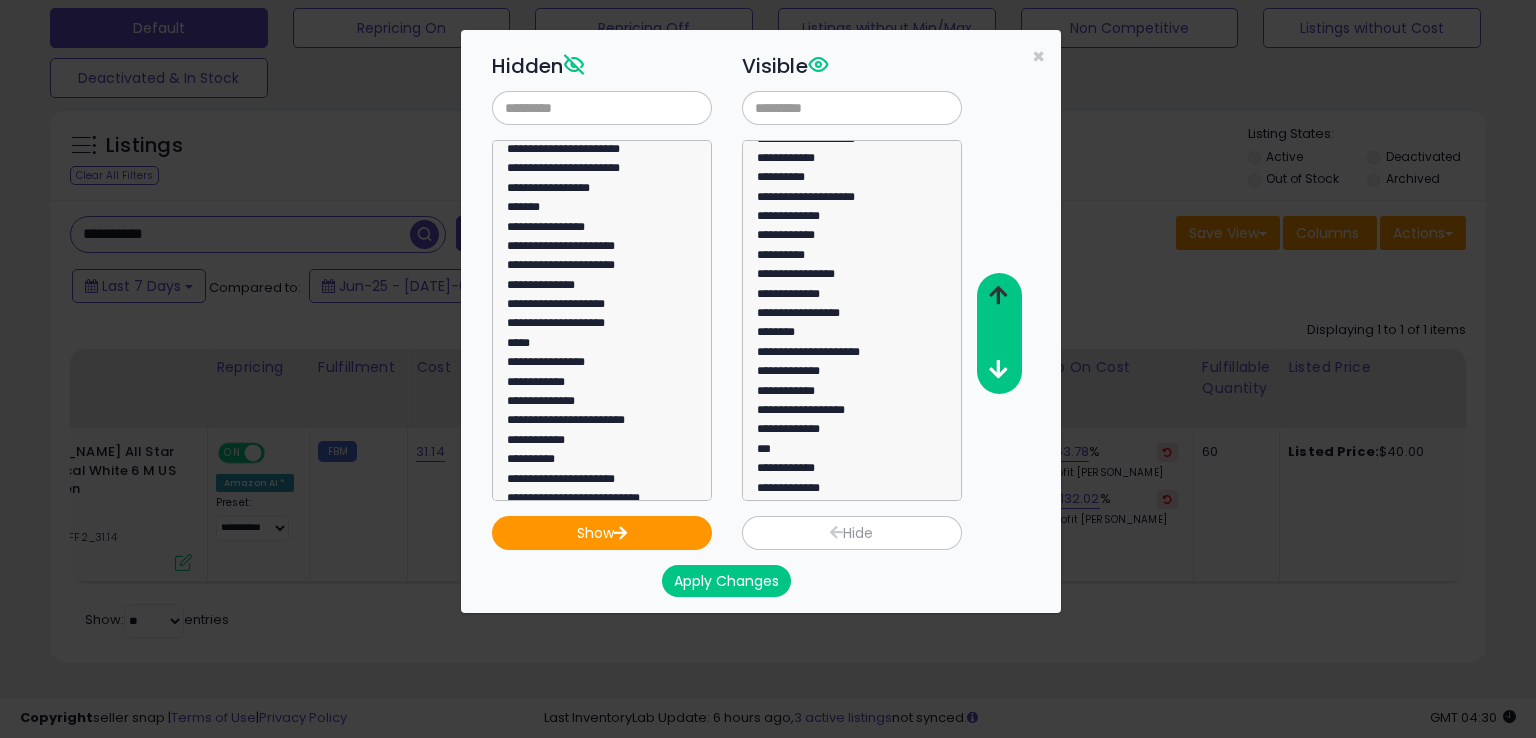 click at bounding box center [998, 295] 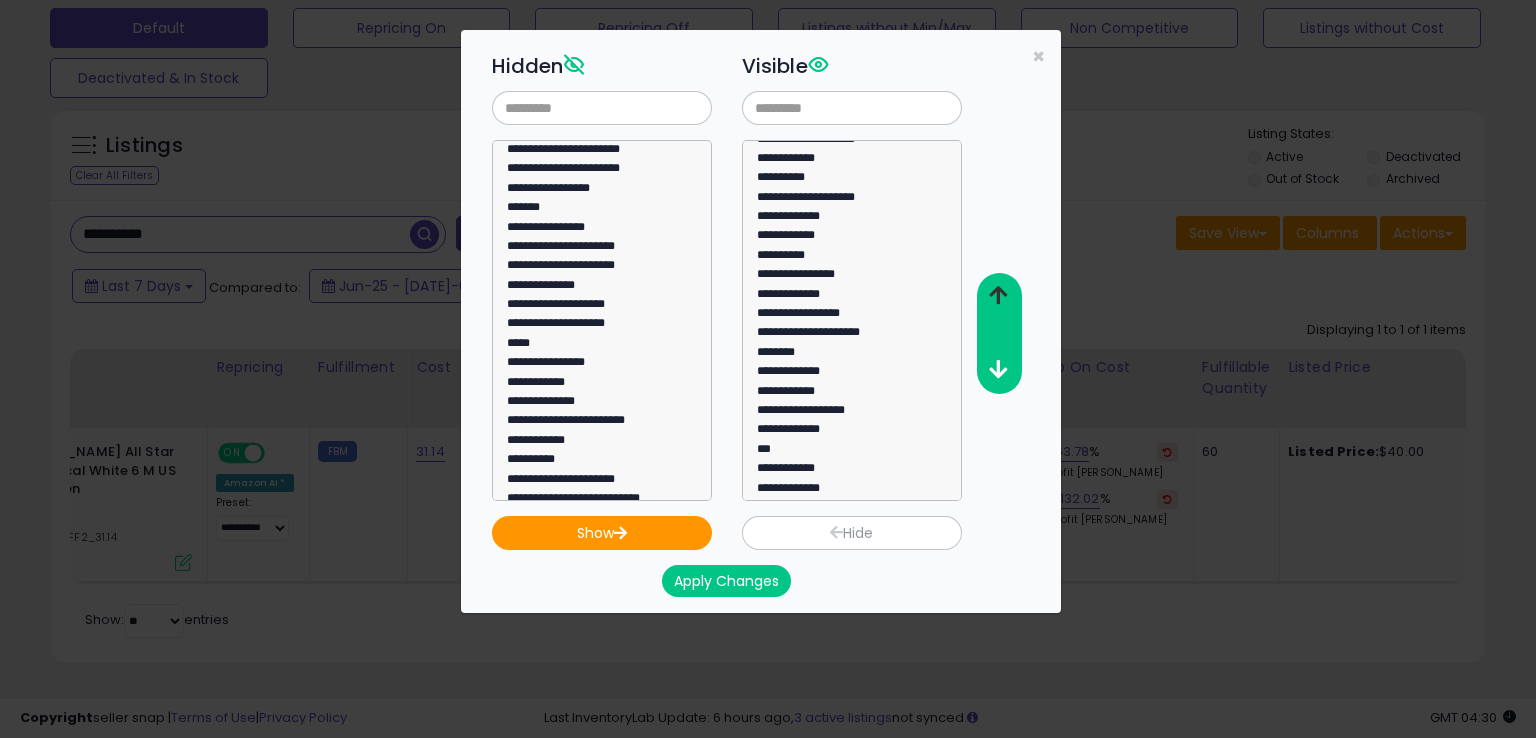 click at bounding box center (998, 295) 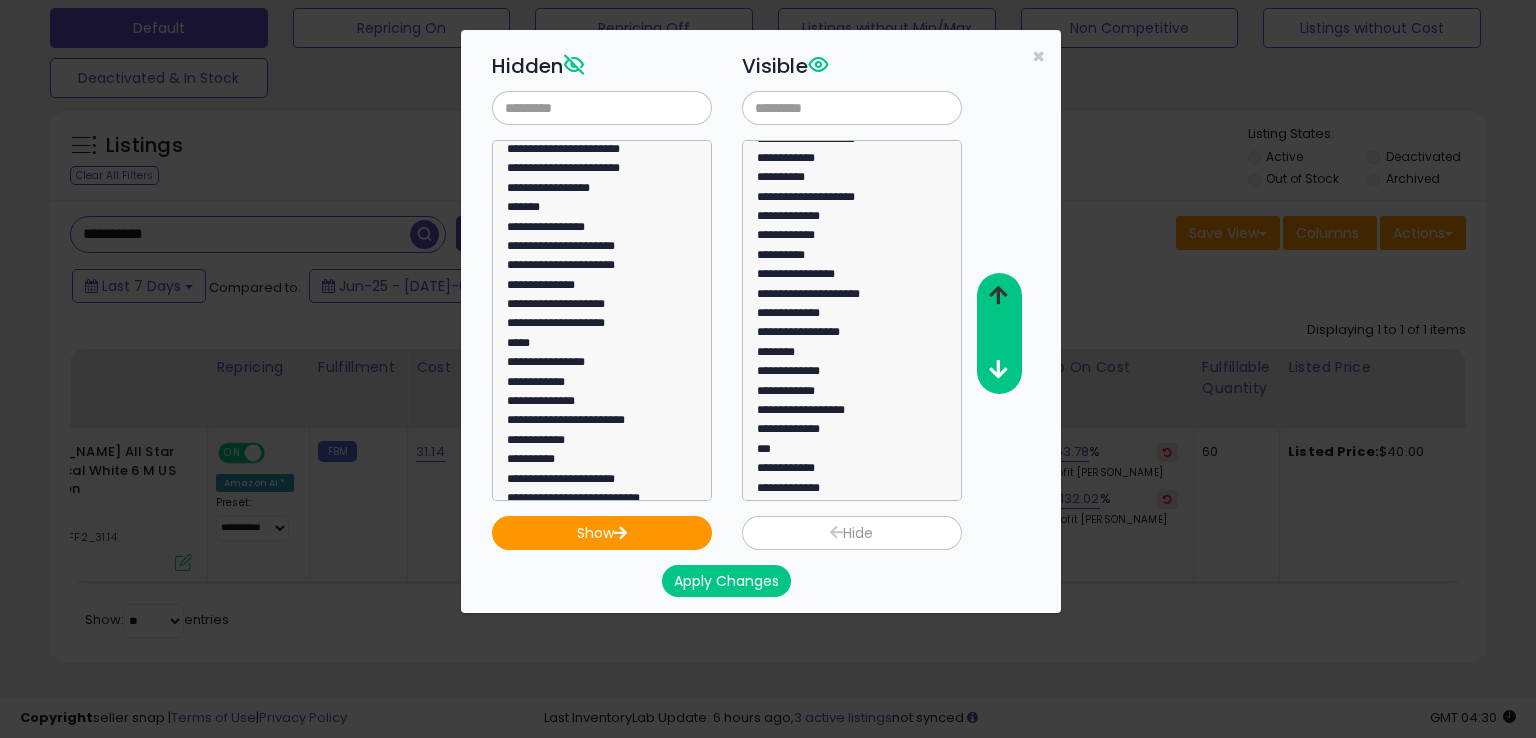 click at bounding box center (998, 295) 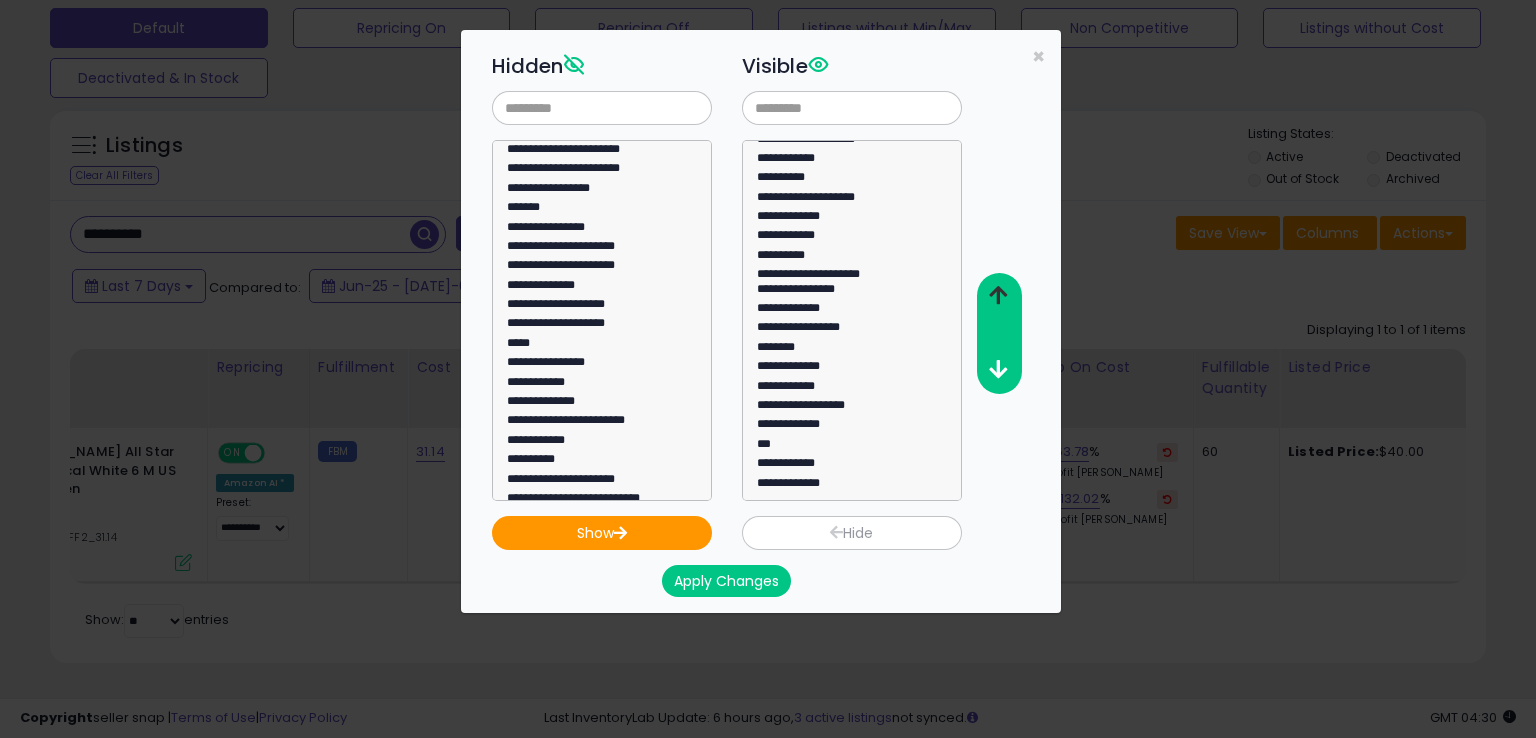 click at bounding box center [998, 295] 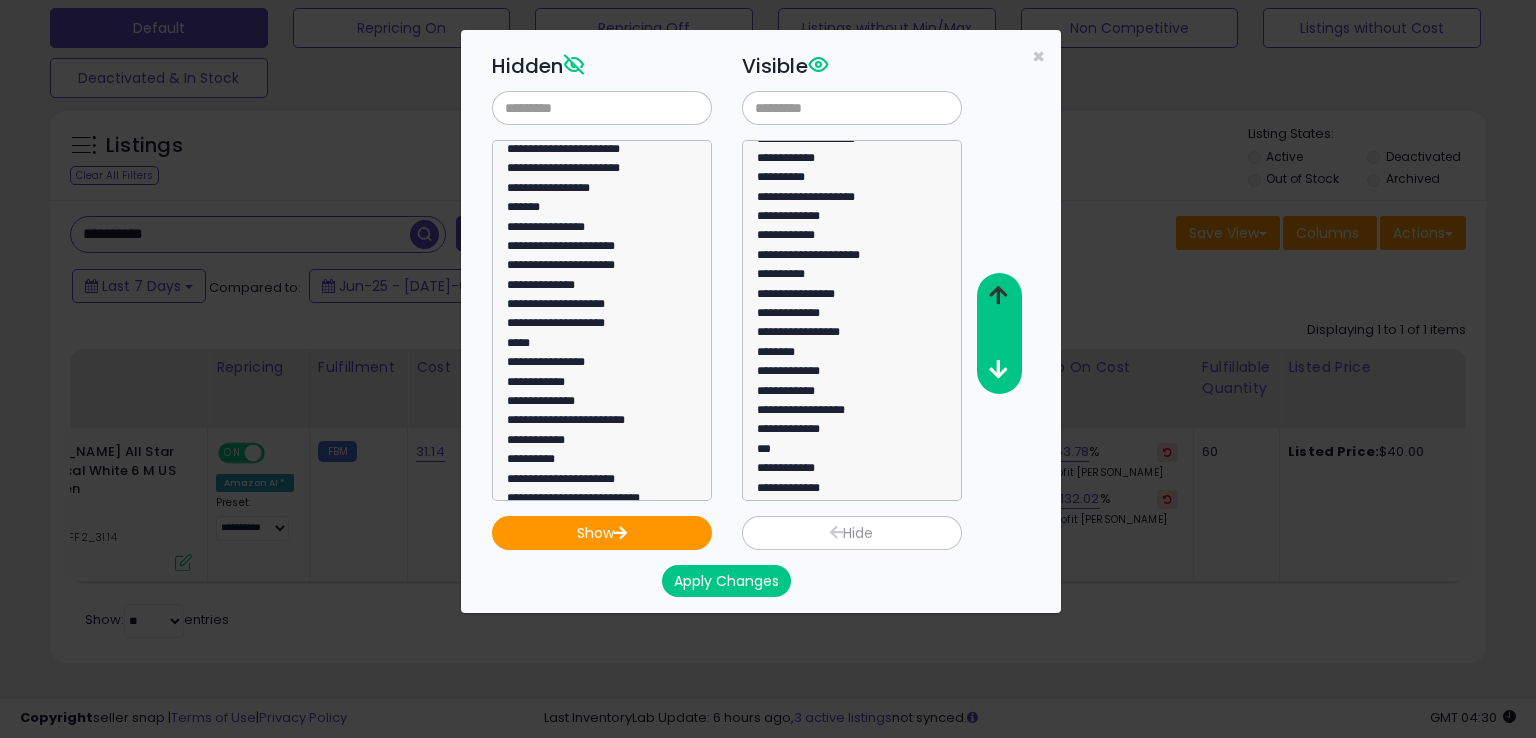 click at bounding box center [998, 295] 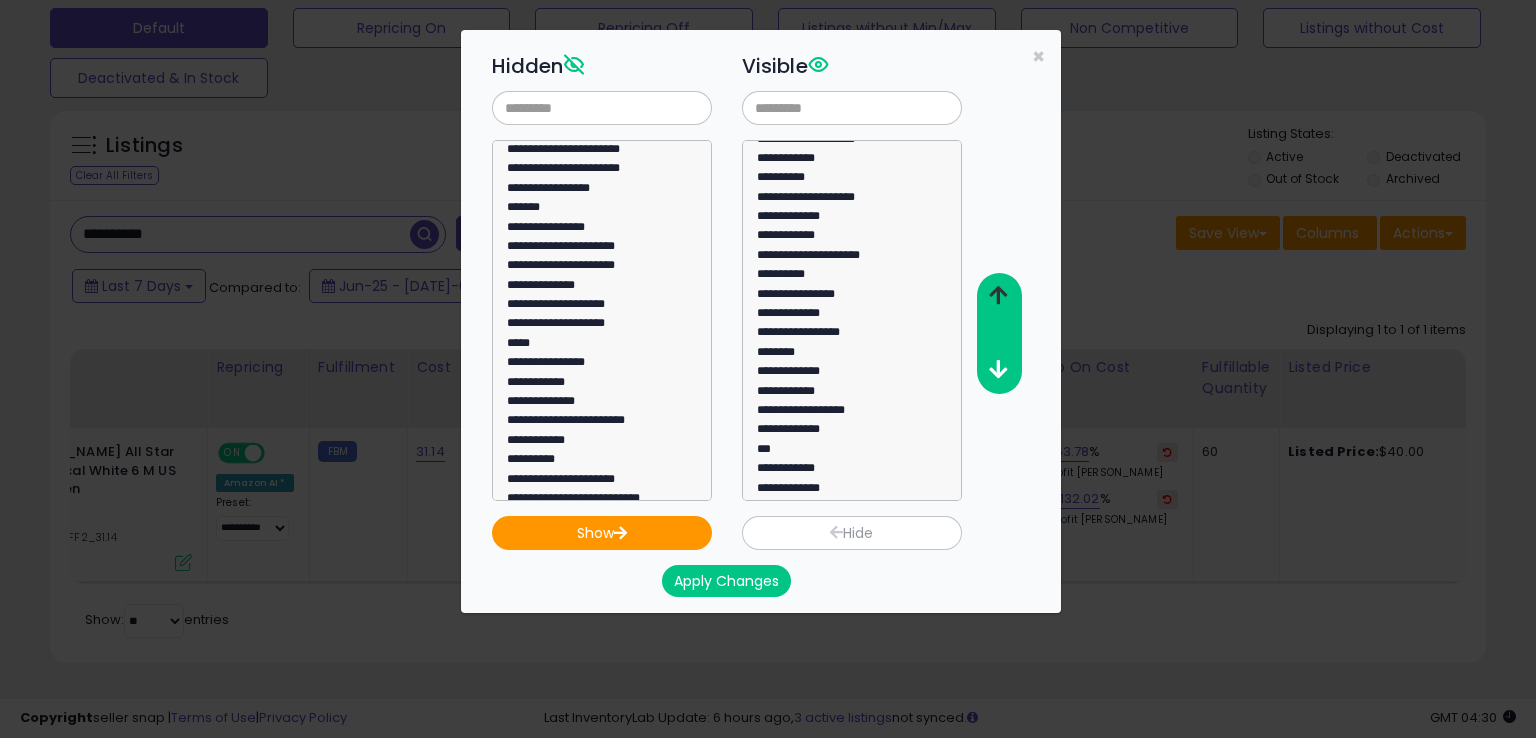 click at bounding box center [998, 295] 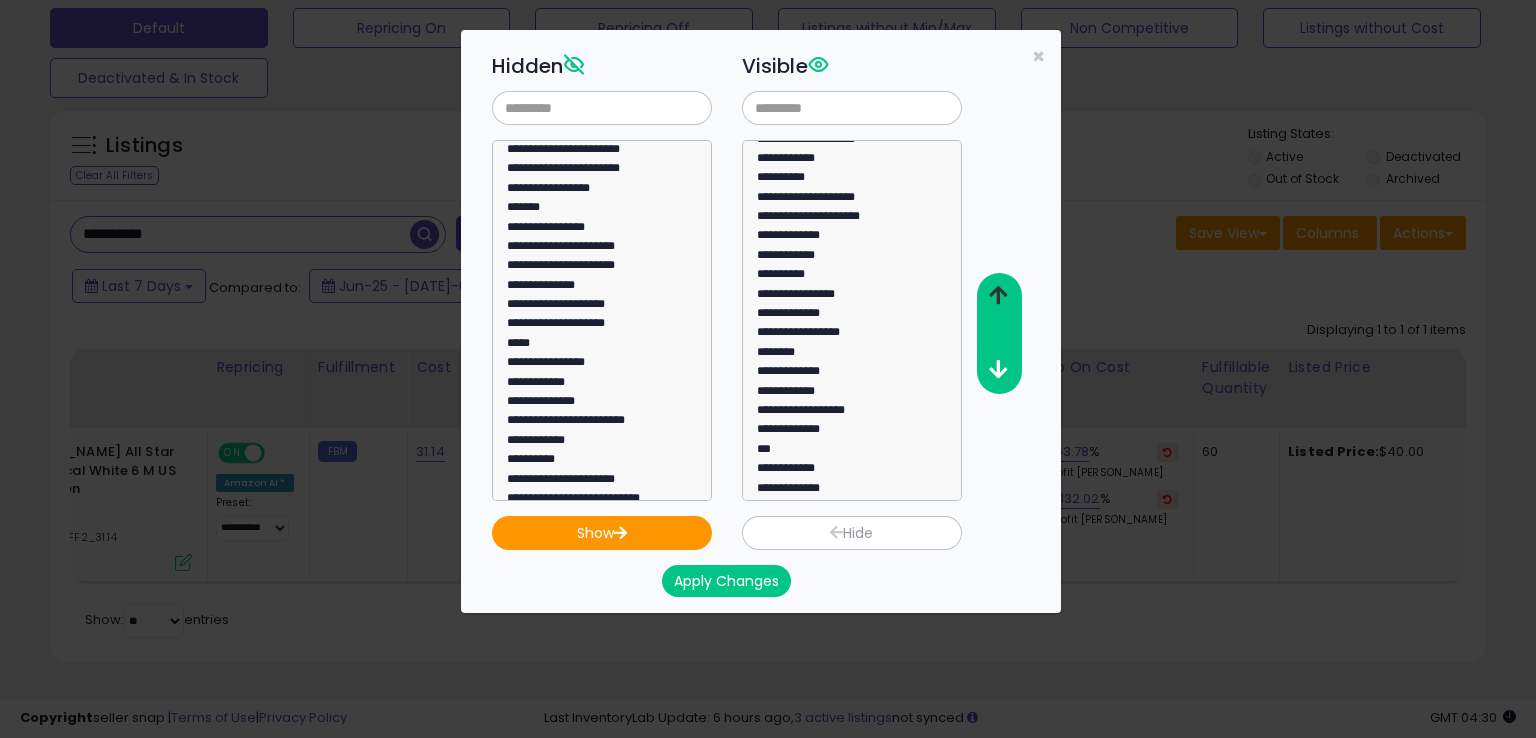 click at bounding box center [998, 295] 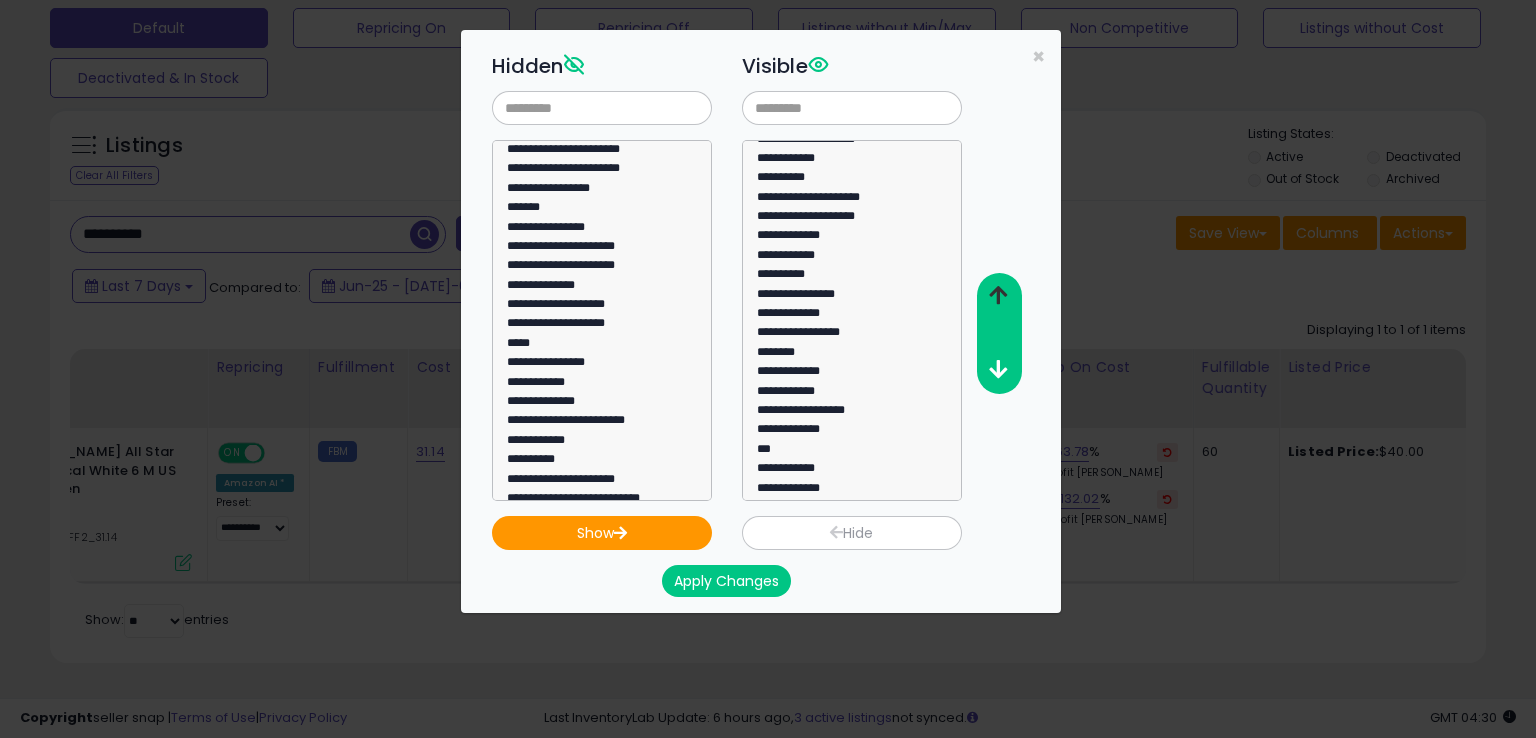 click at bounding box center (998, 295) 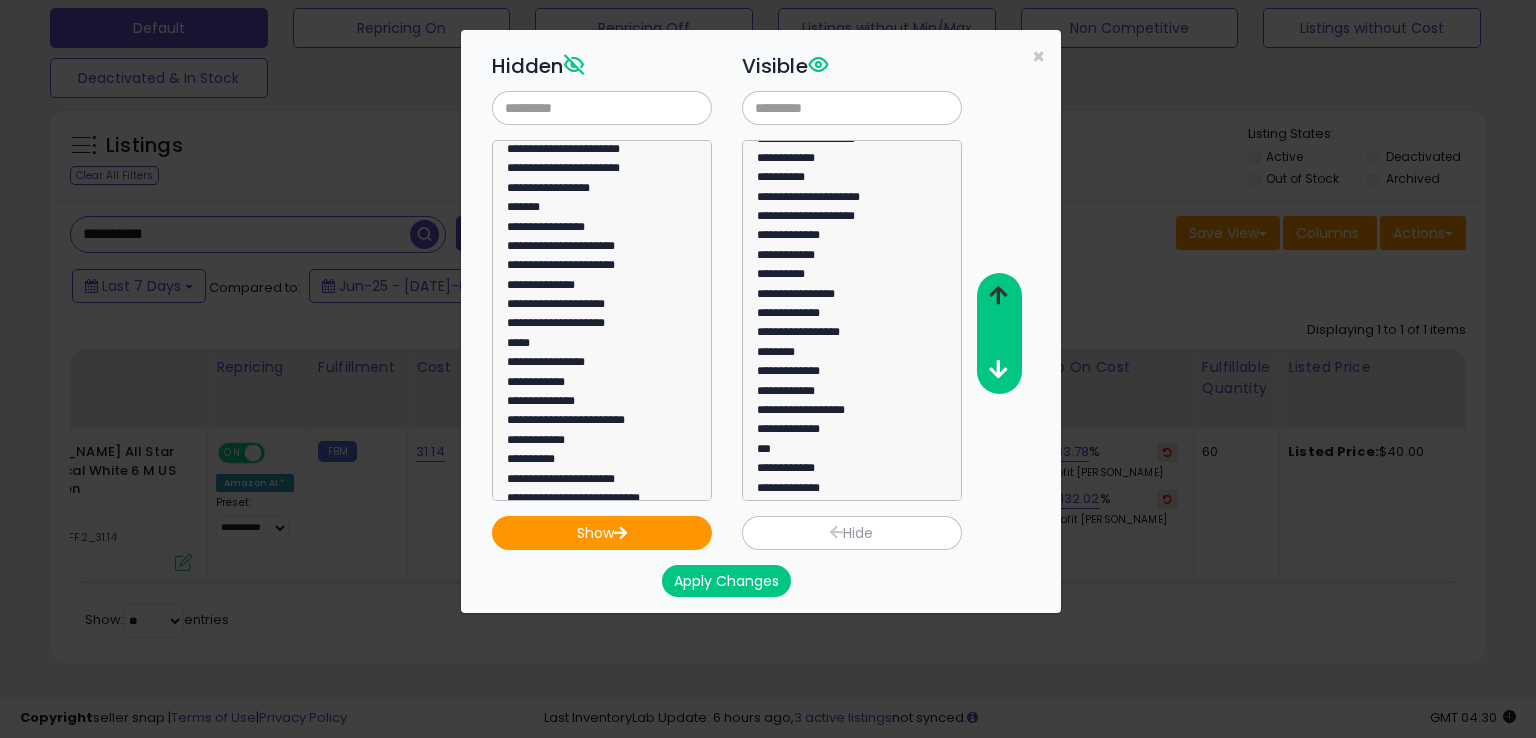 click at bounding box center [998, 295] 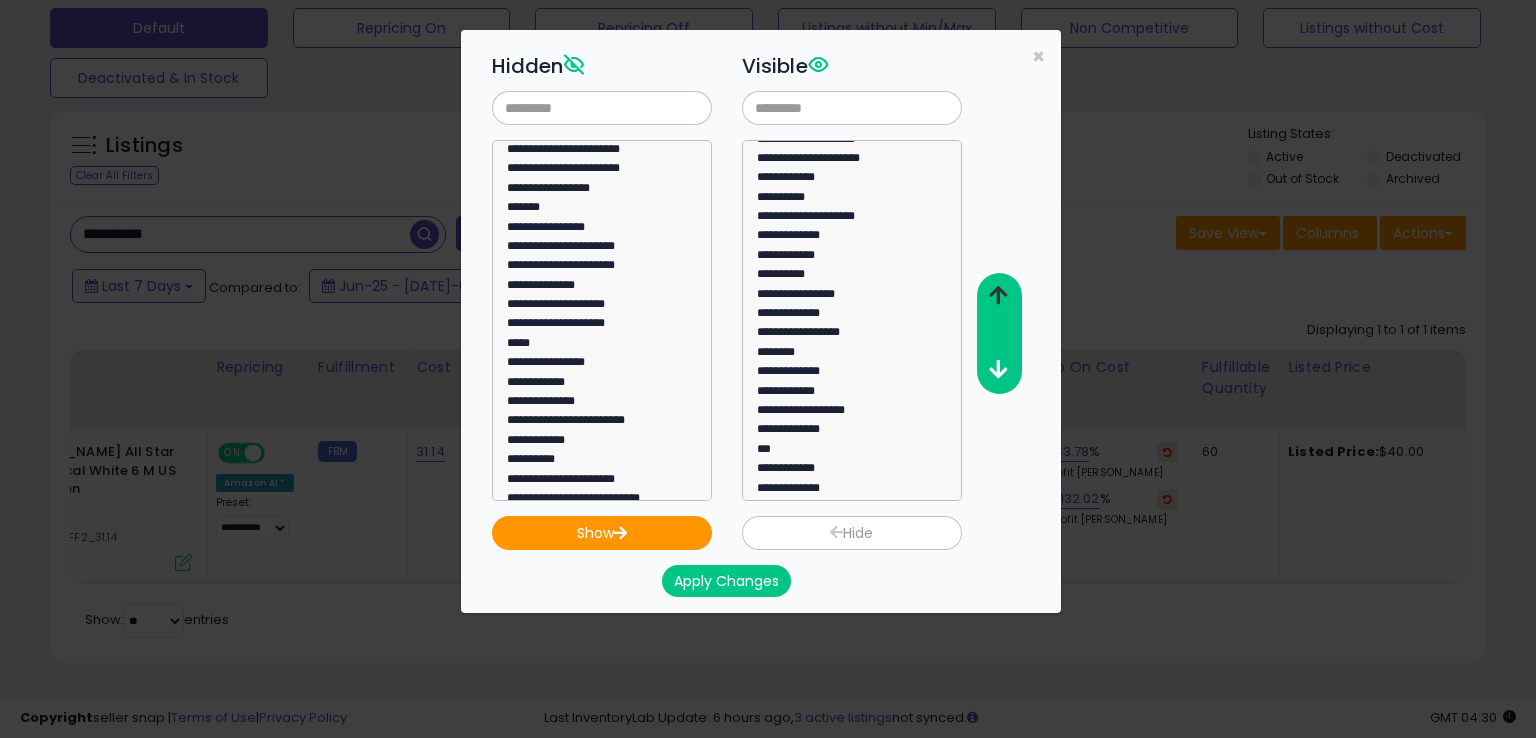 click at bounding box center (998, 295) 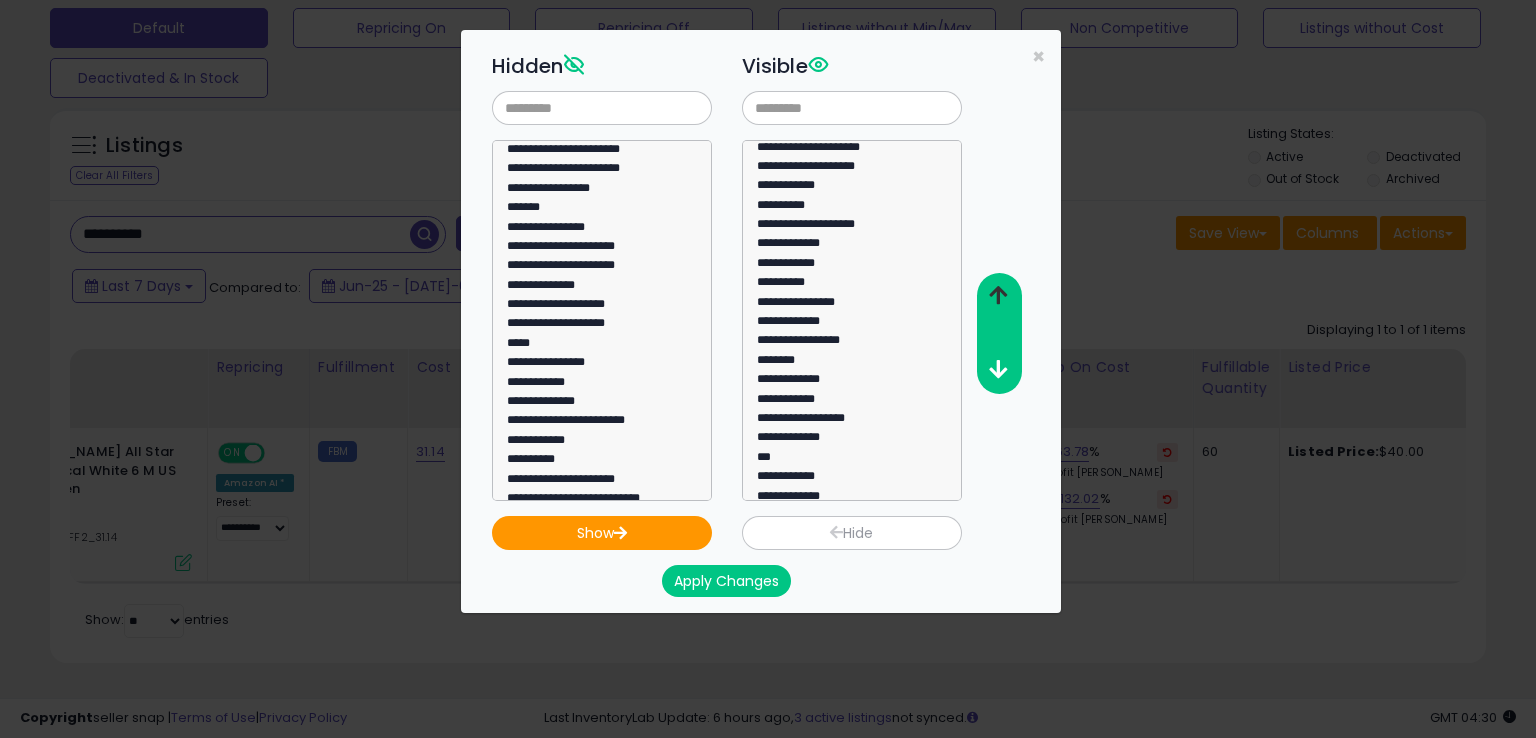 click at bounding box center (998, 295) 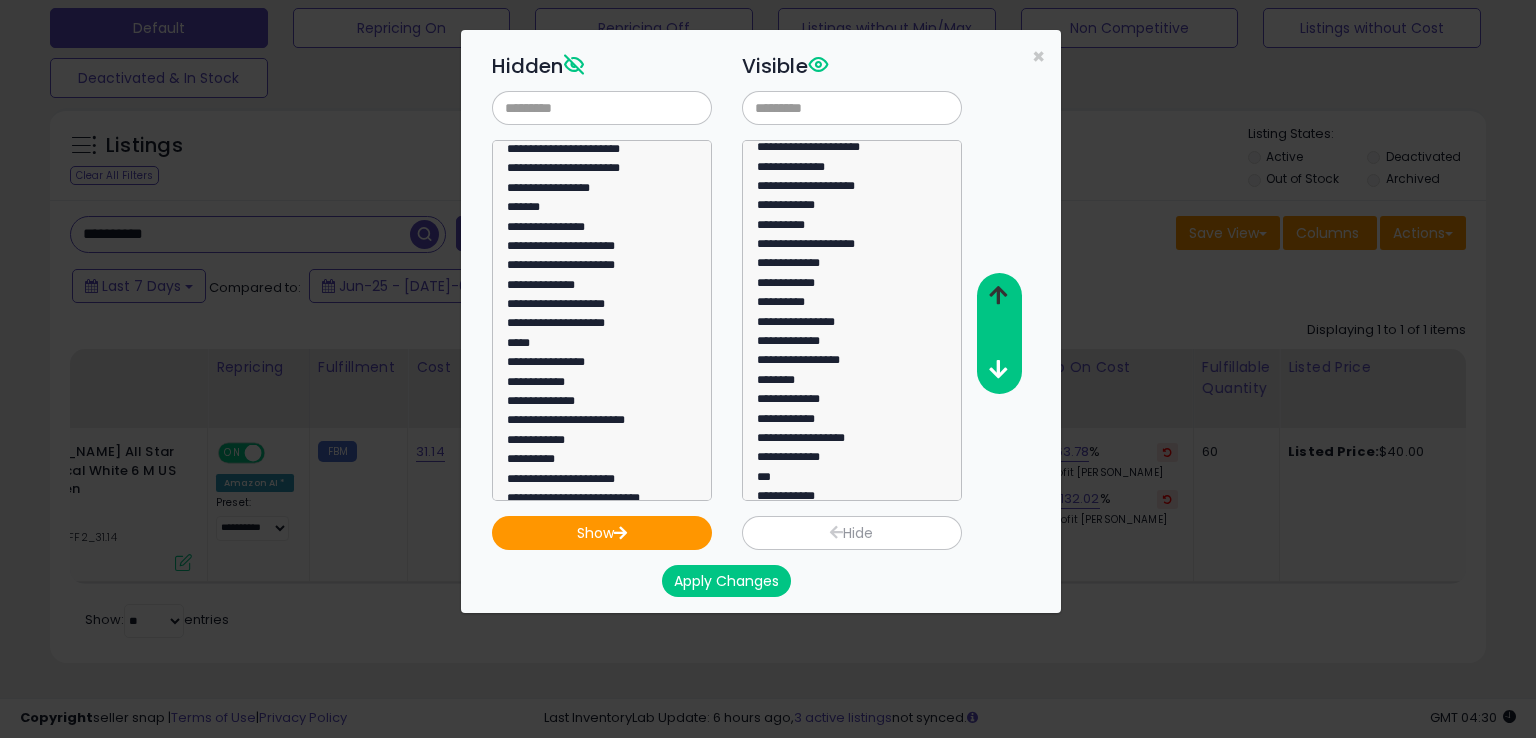 click at bounding box center (998, 295) 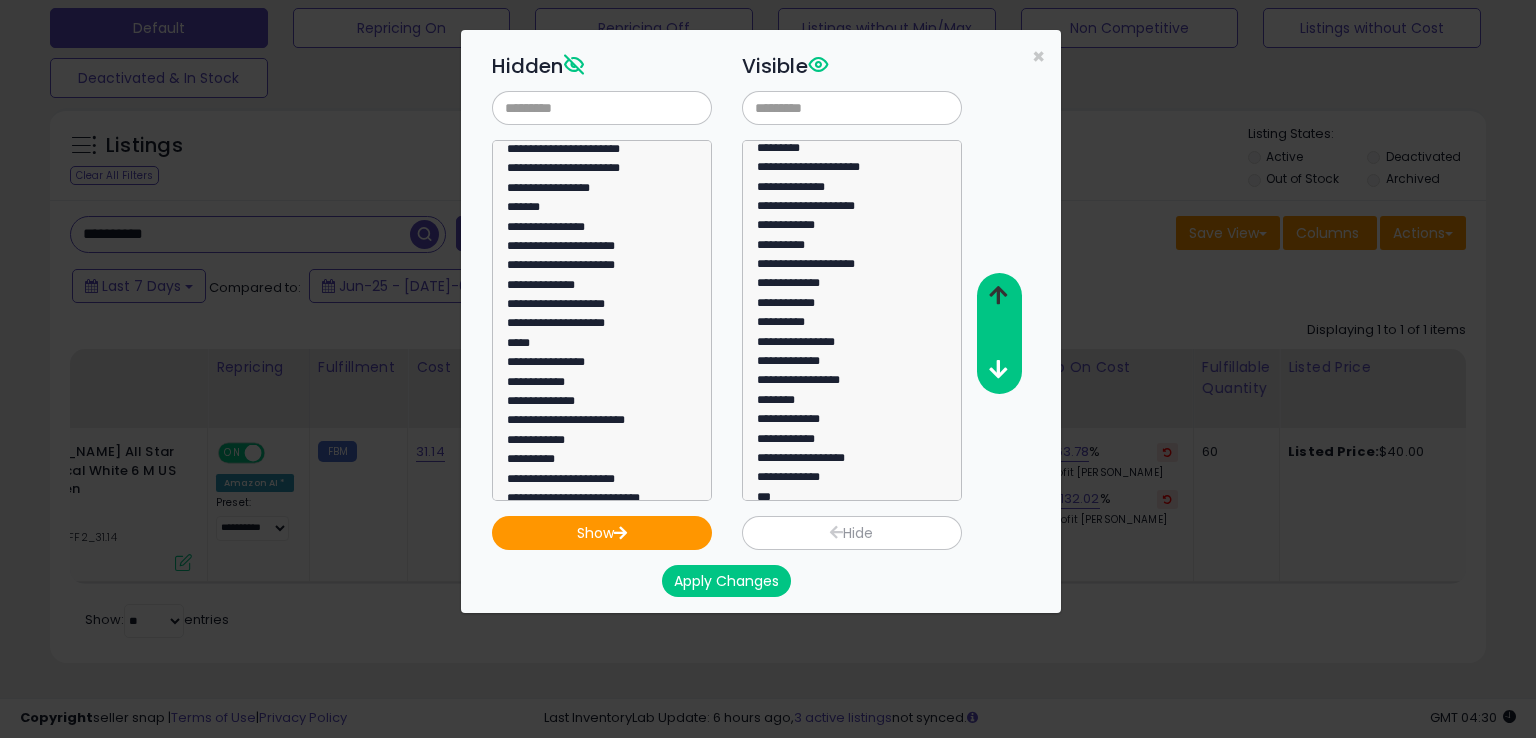 click at bounding box center (998, 295) 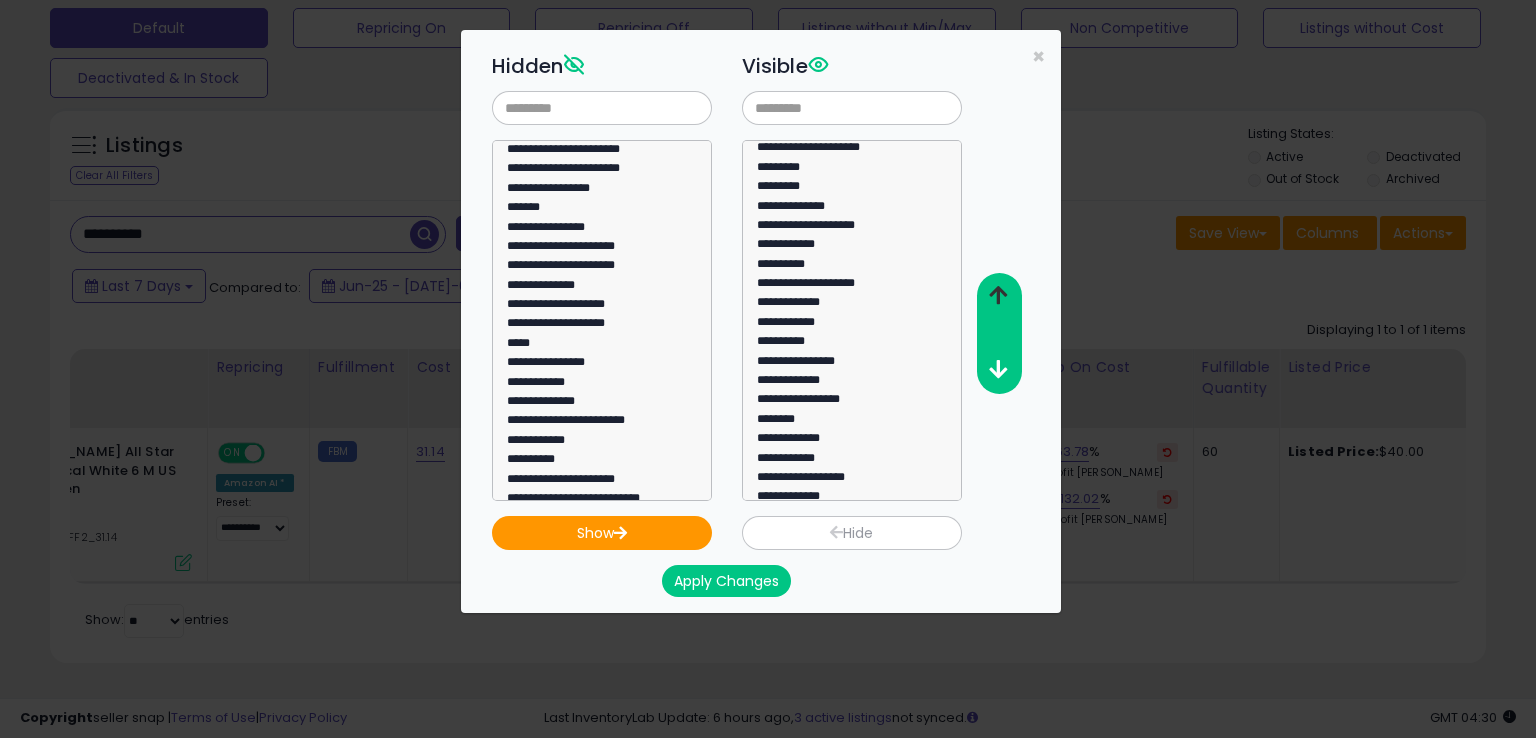 click at bounding box center (998, 295) 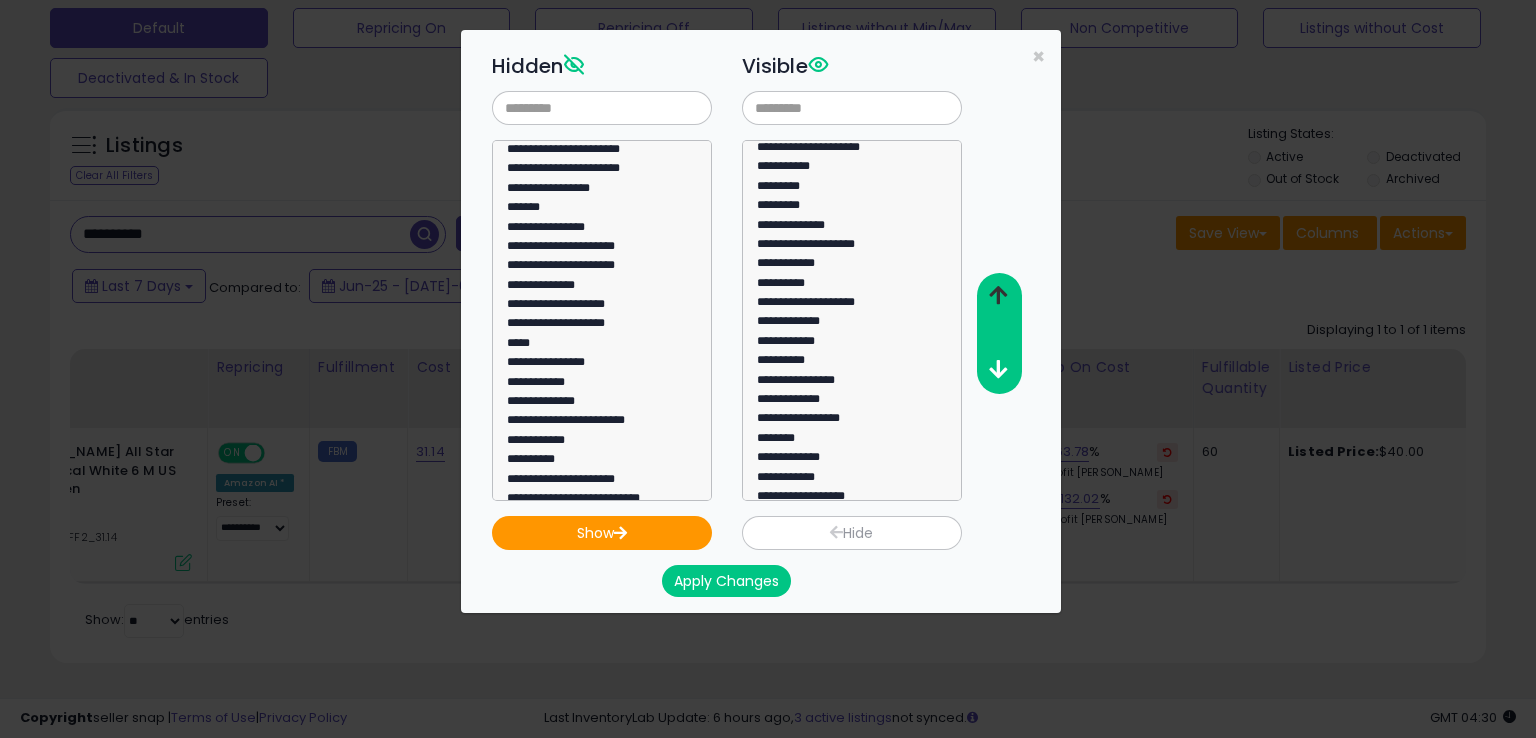 click at bounding box center [998, 295] 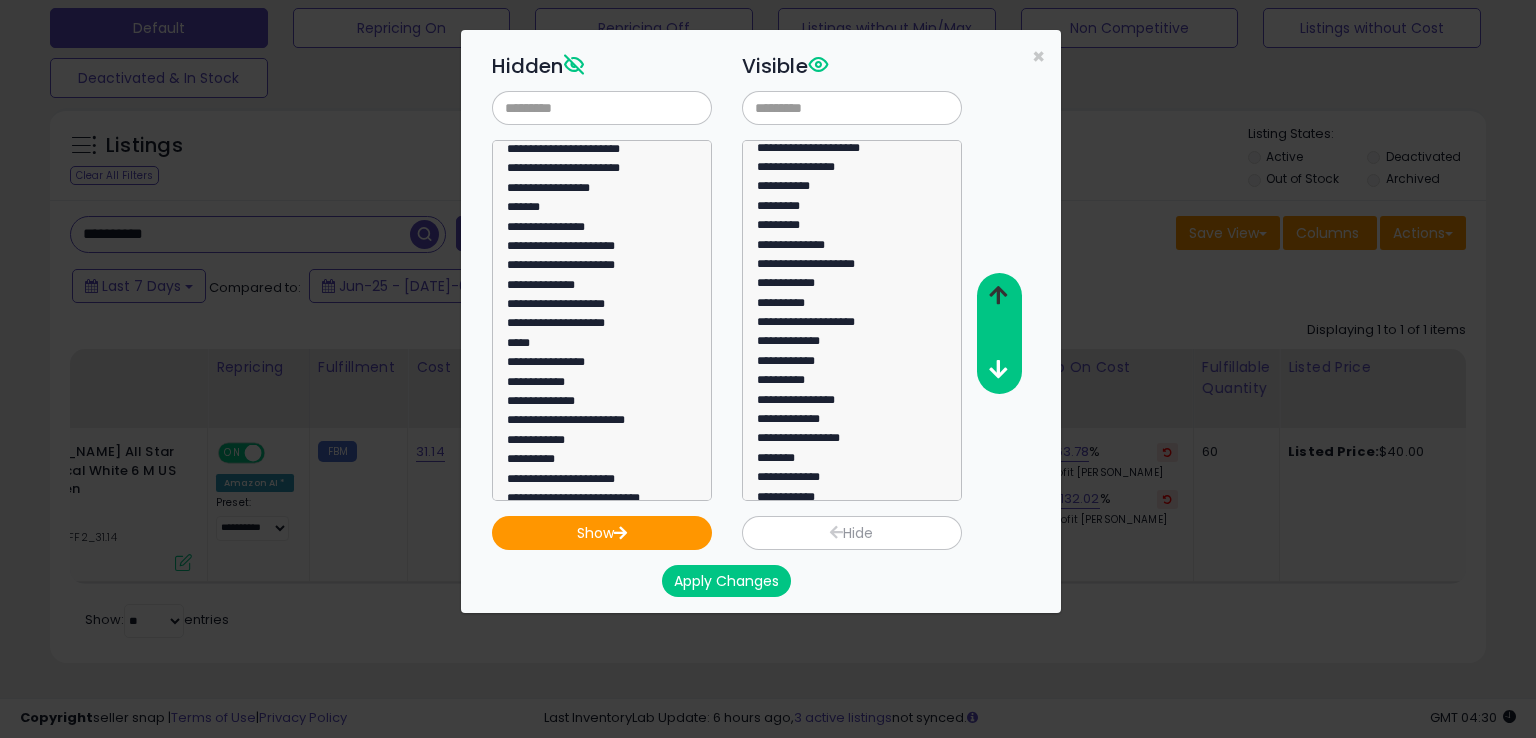 click at bounding box center (998, 295) 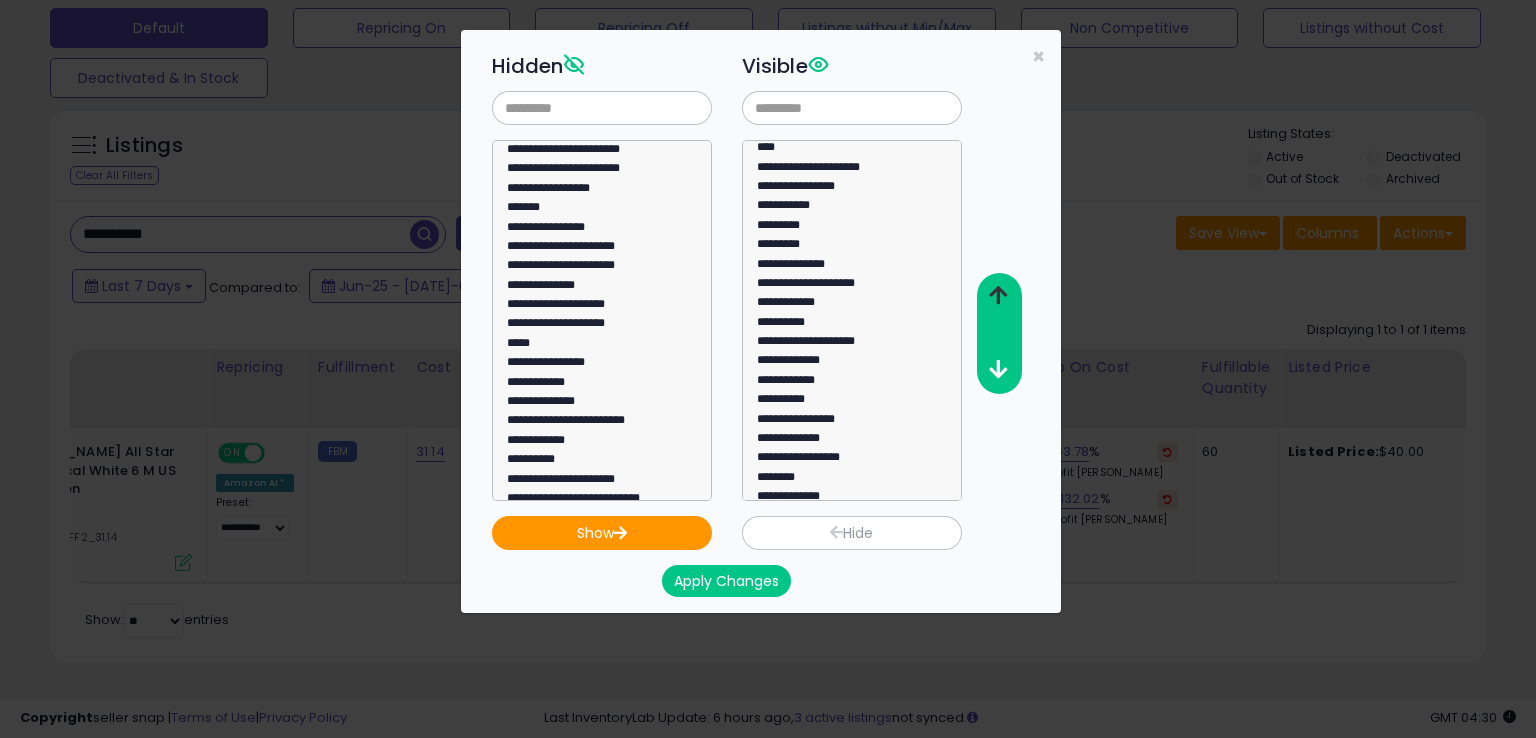 click at bounding box center [998, 295] 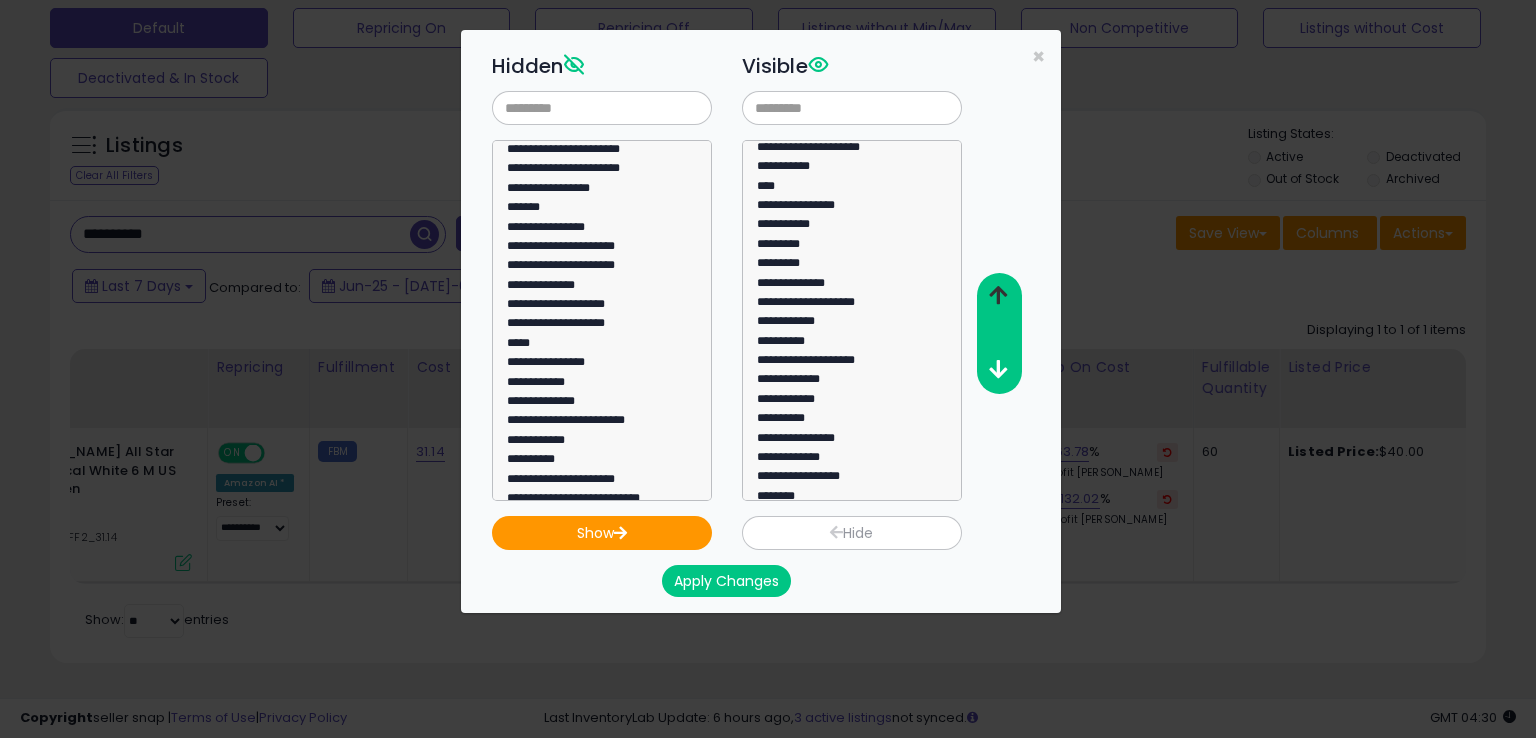 click at bounding box center (998, 295) 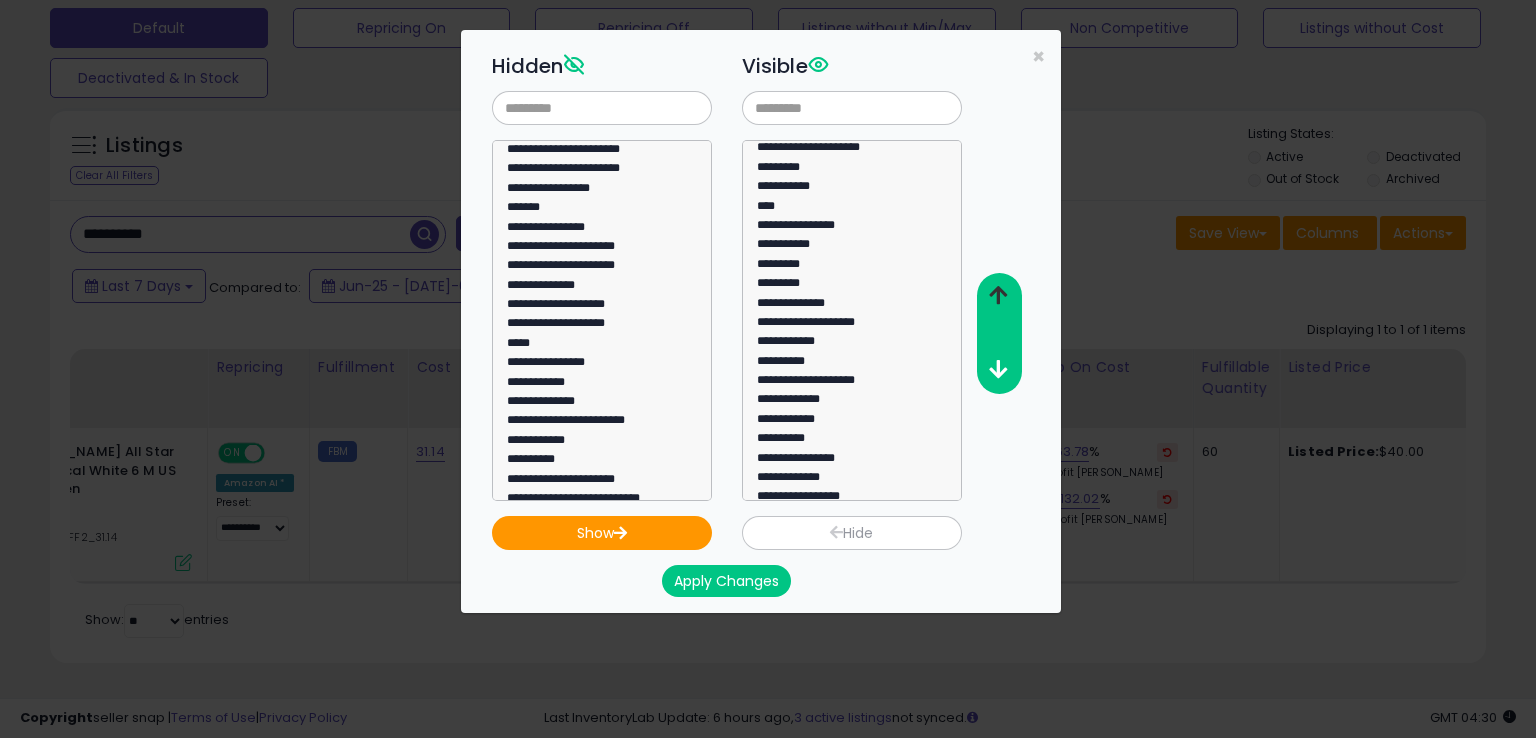 click at bounding box center (998, 295) 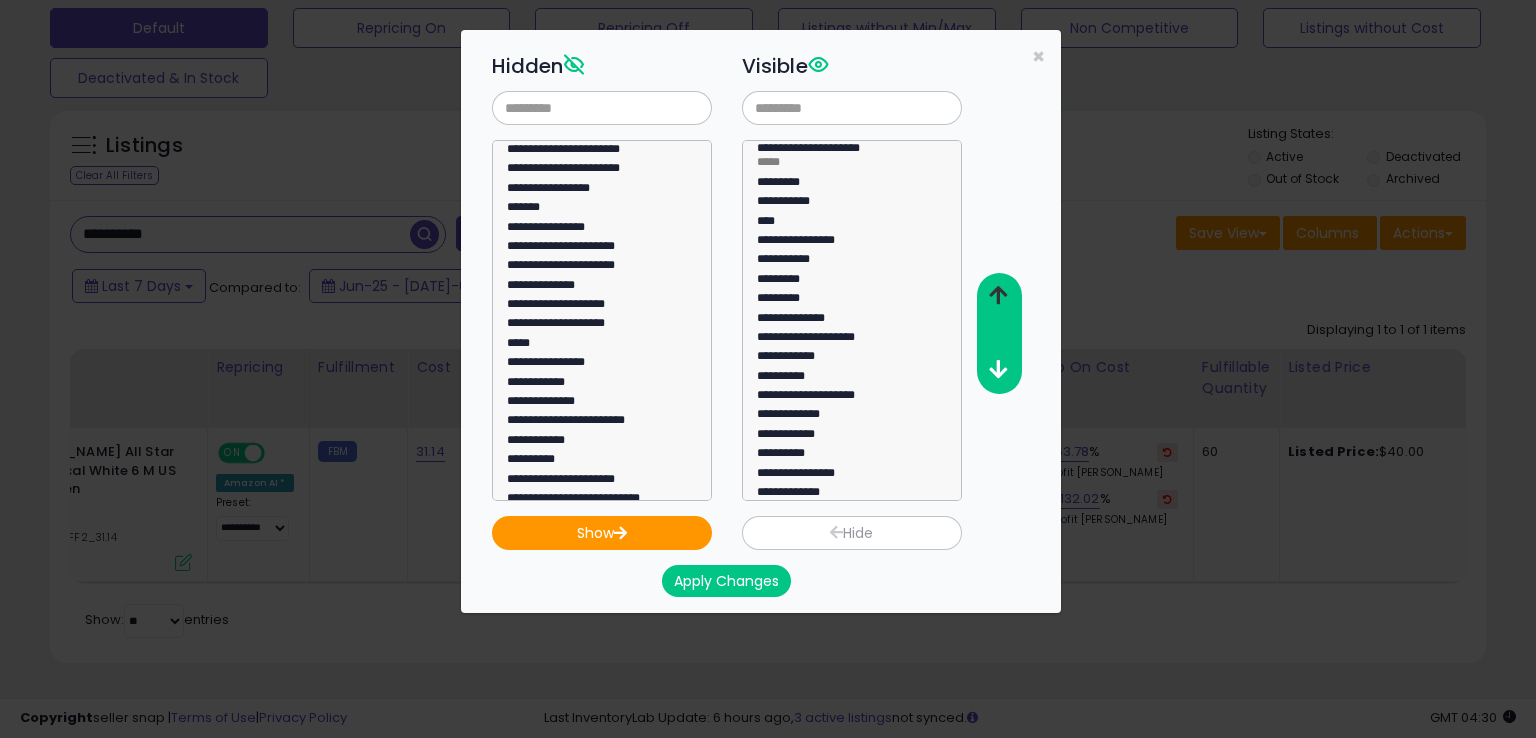 click at bounding box center [998, 295] 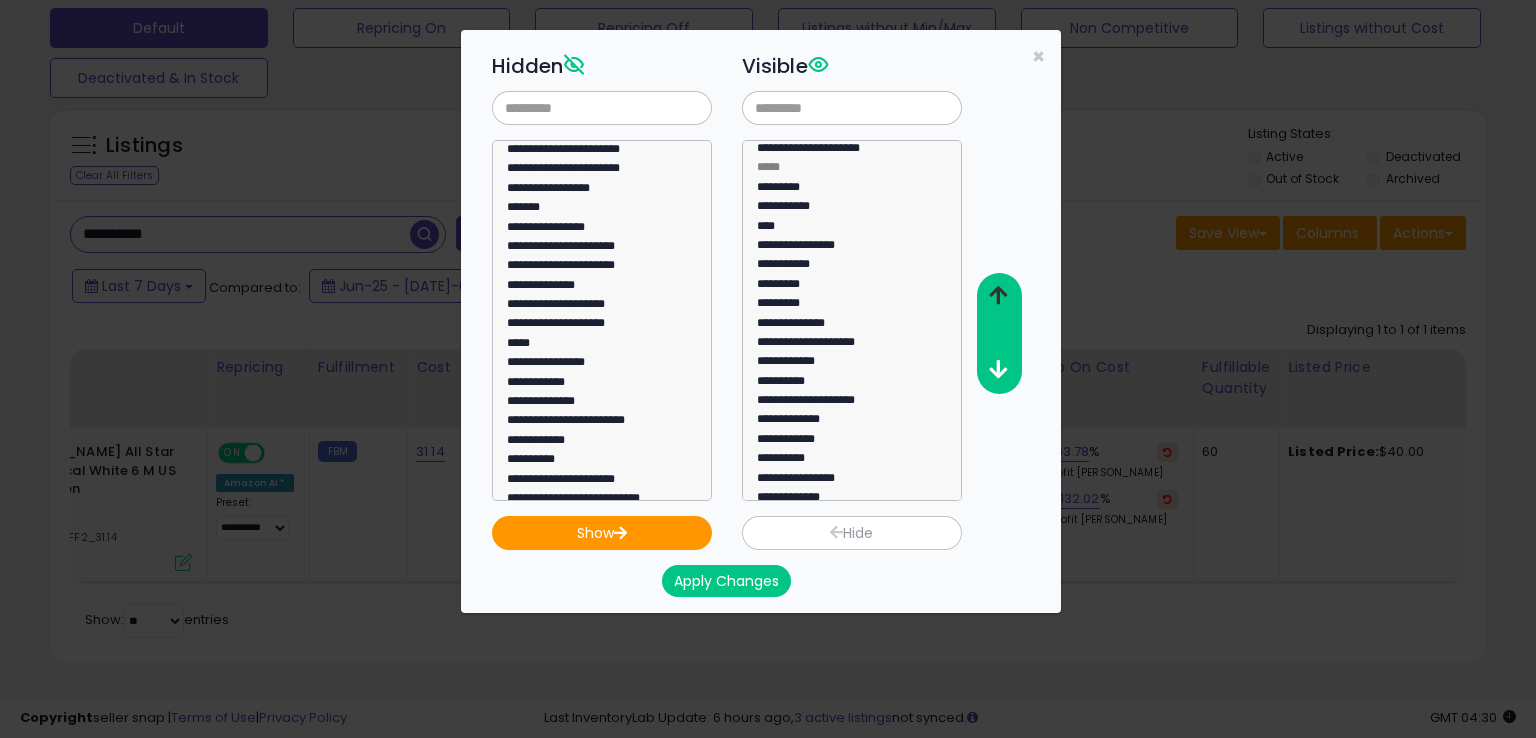 click at bounding box center (998, 295) 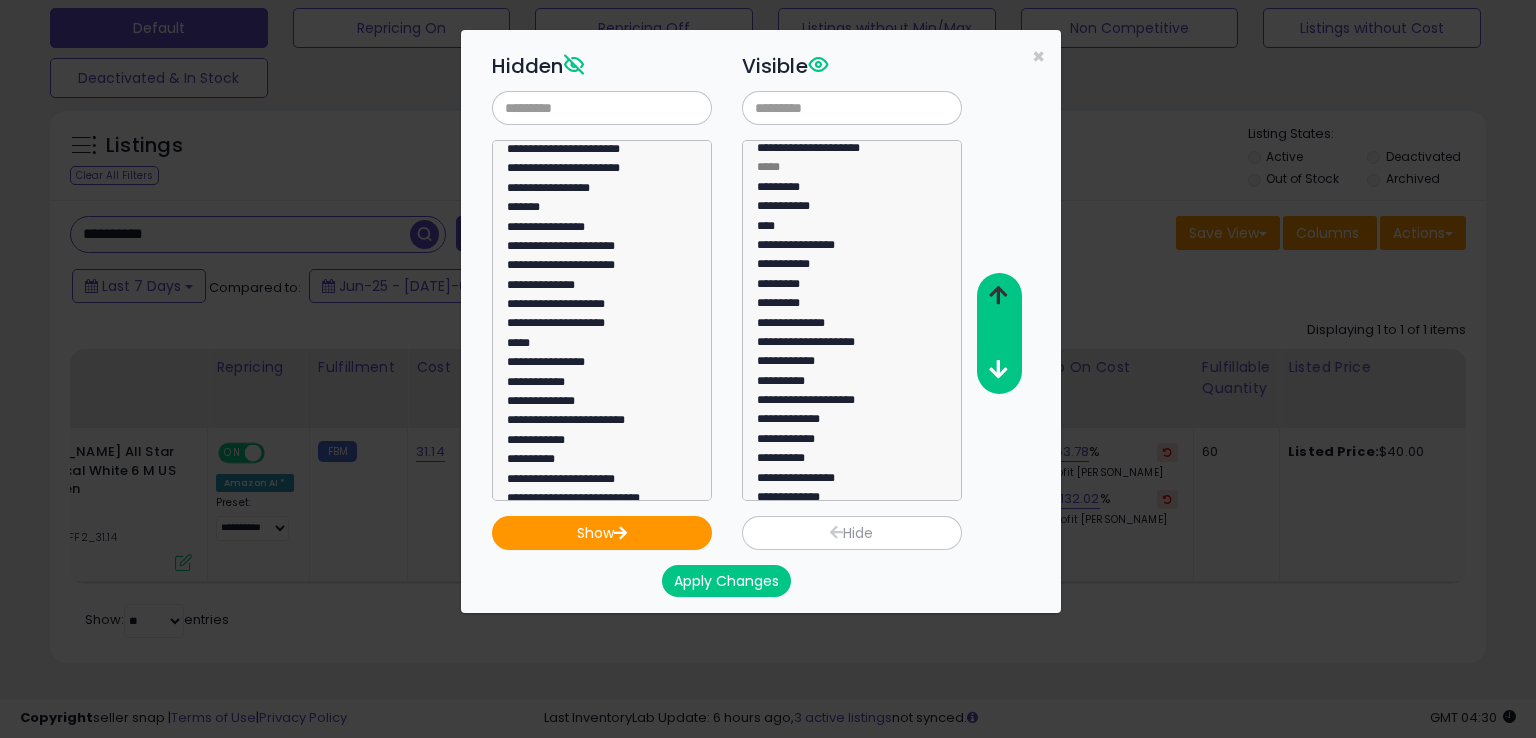 click at bounding box center [998, 295] 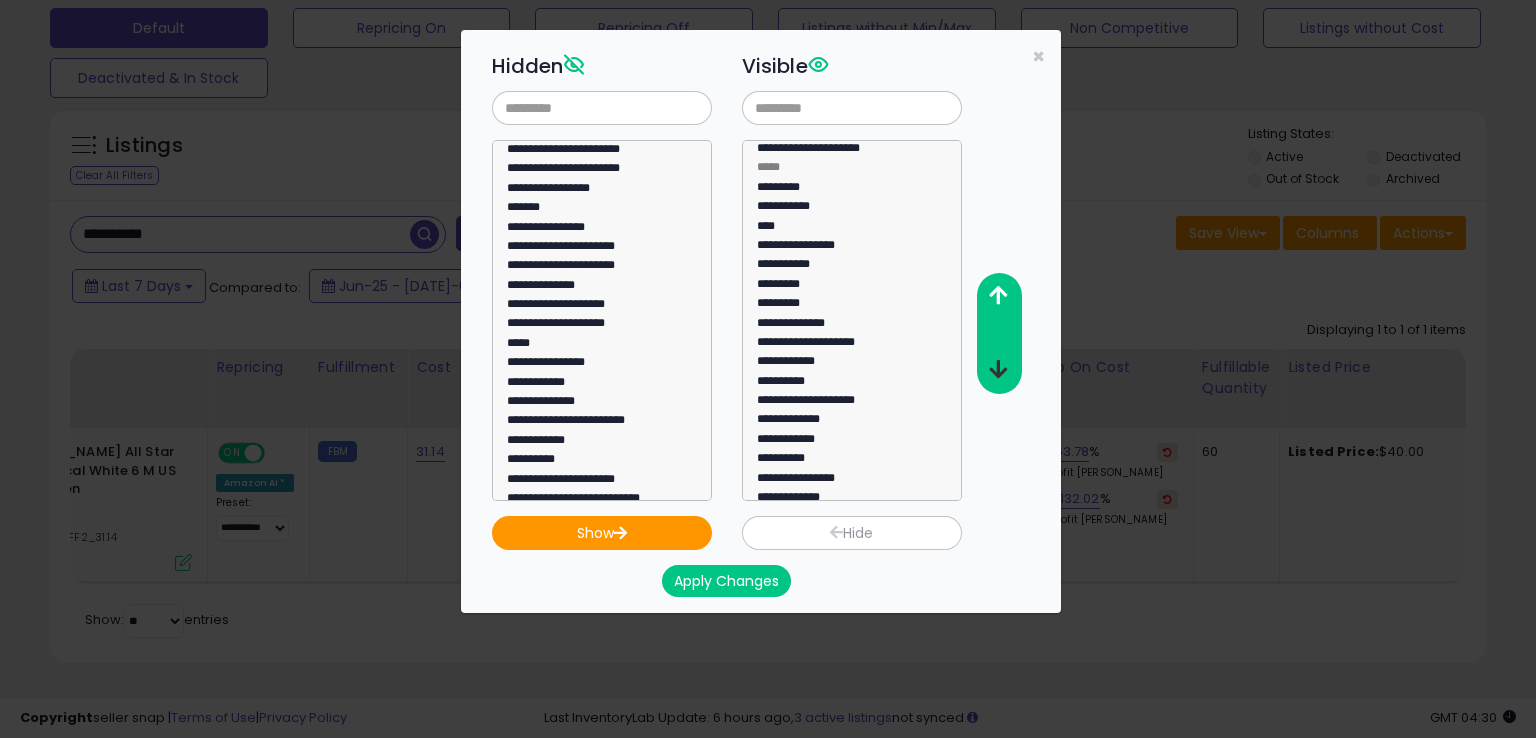 click at bounding box center [998, 369] 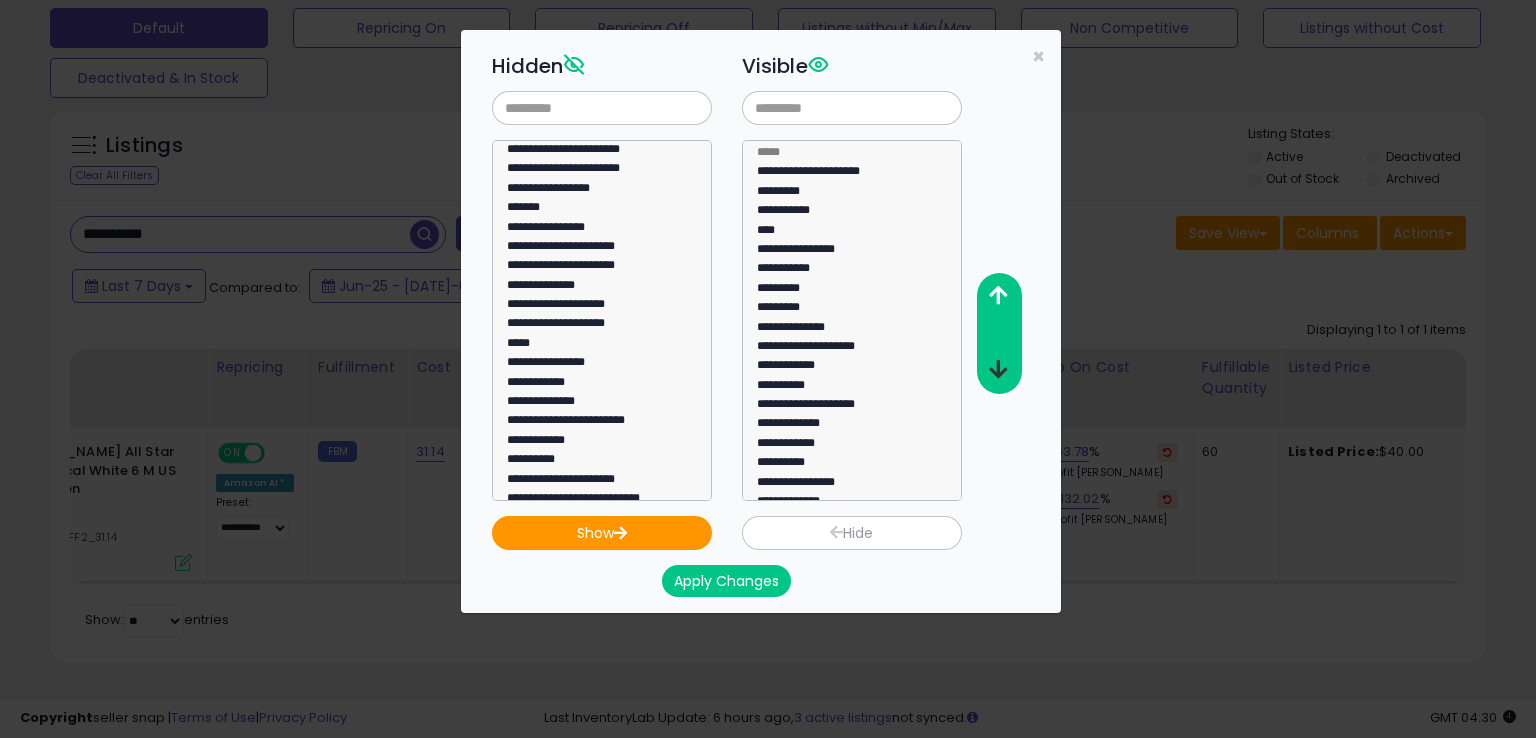click at bounding box center (998, 369) 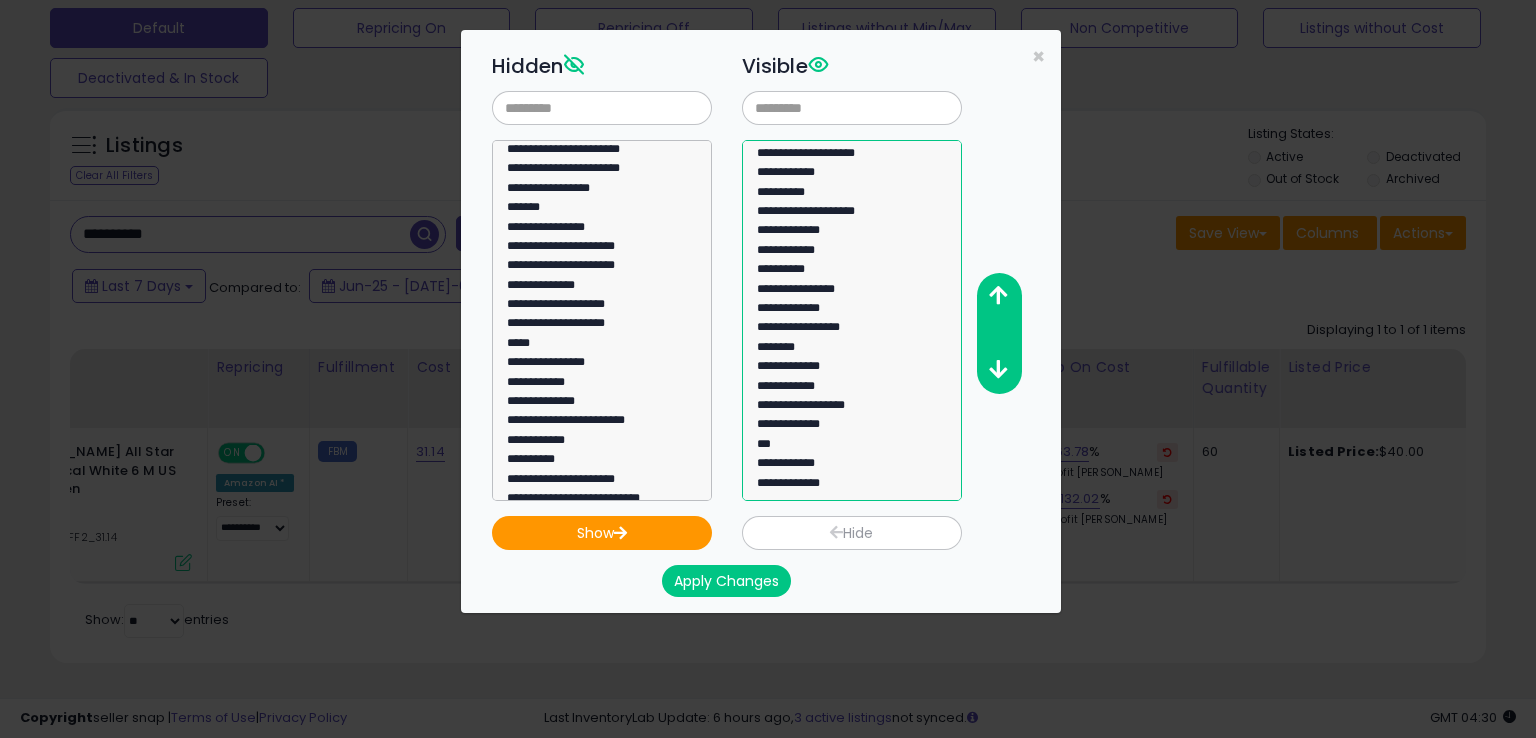 select on "**********" 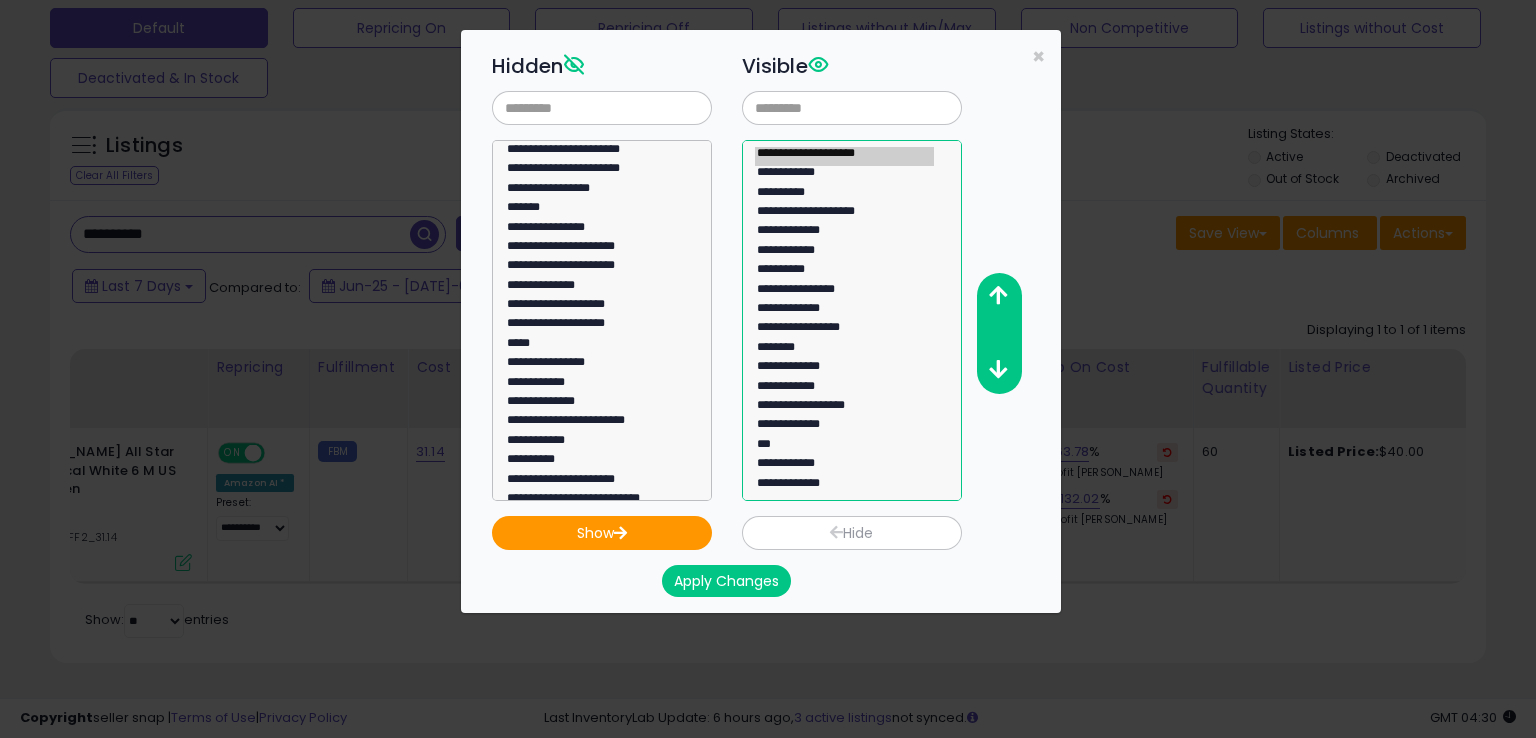 click on "**********" 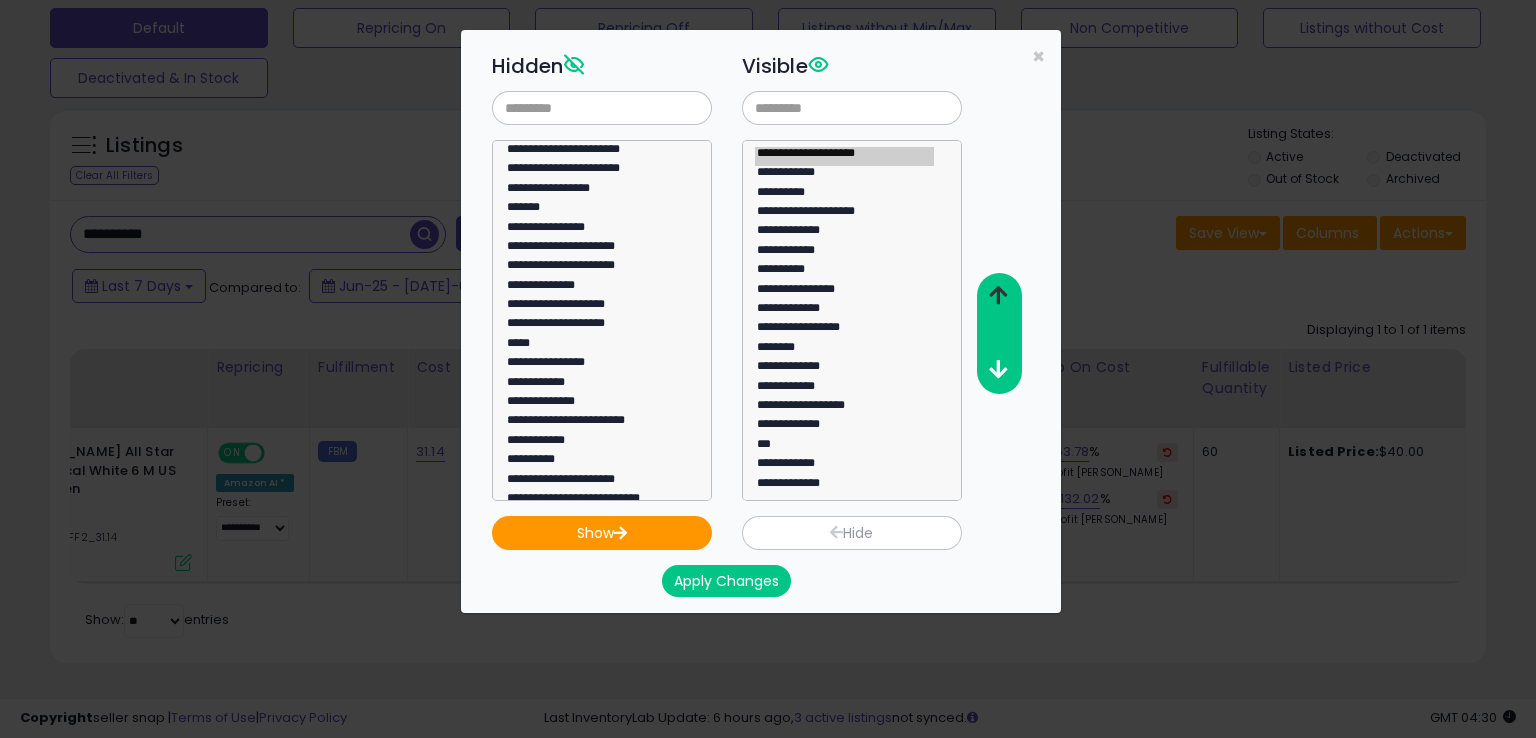 click at bounding box center [998, 295] 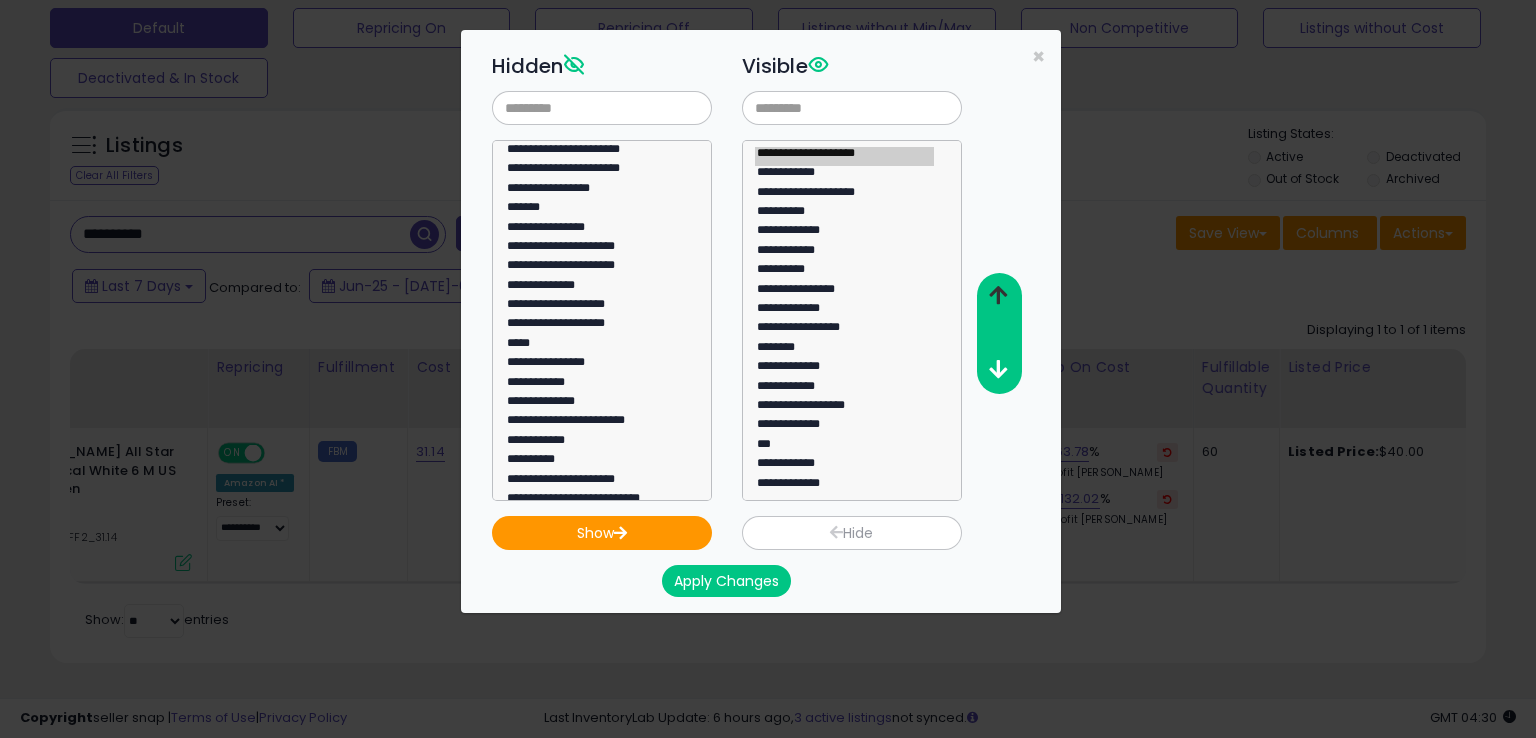click at bounding box center [998, 295] 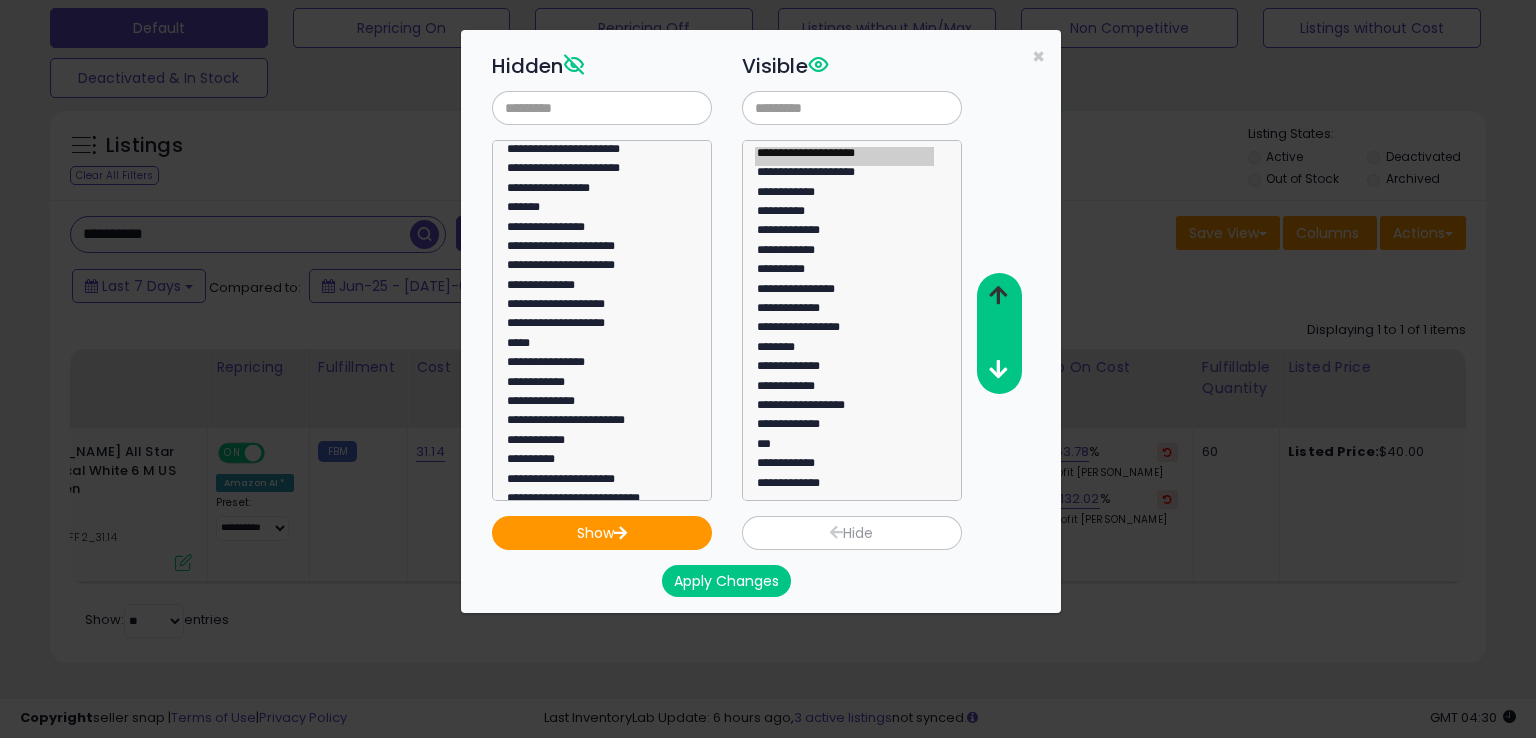 click at bounding box center [998, 295] 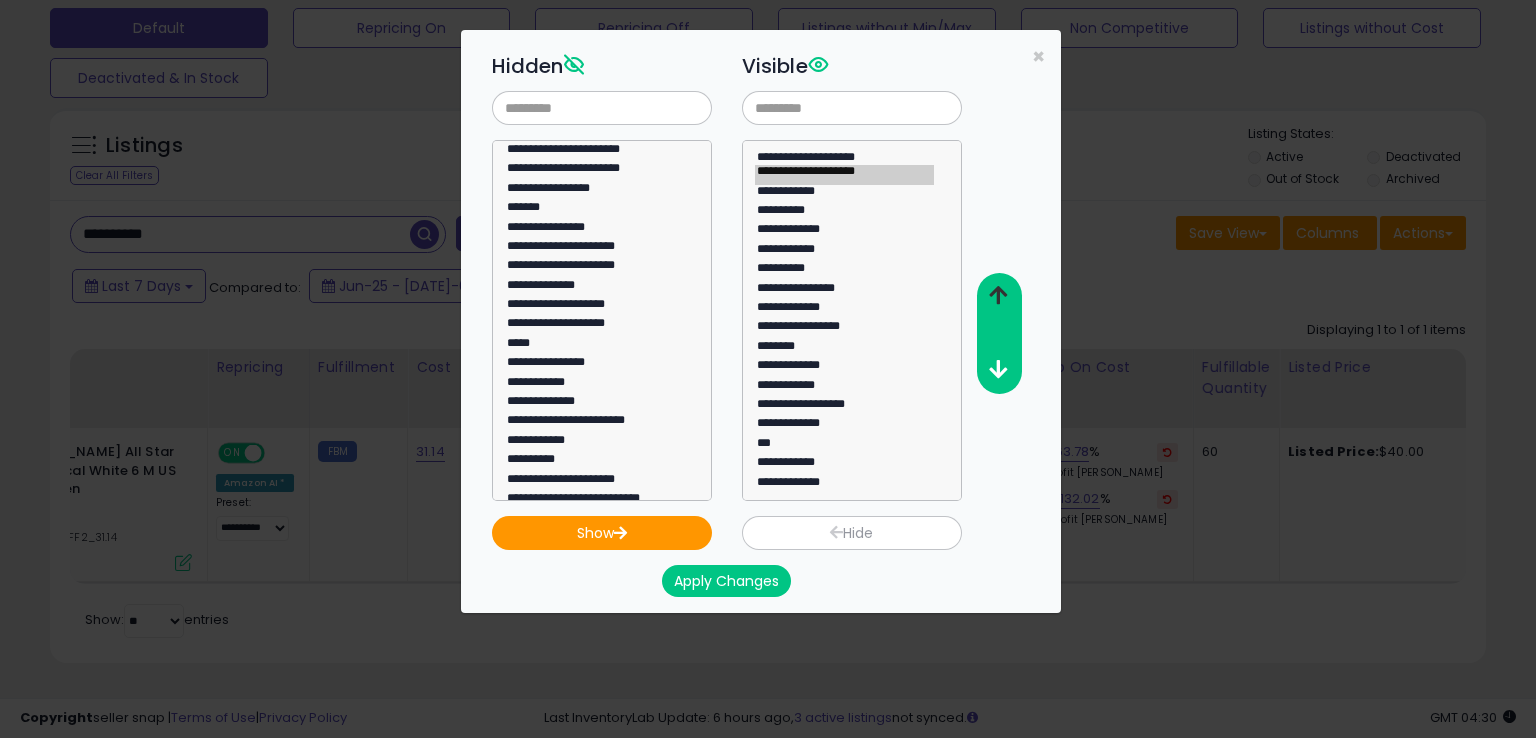 click at bounding box center [998, 295] 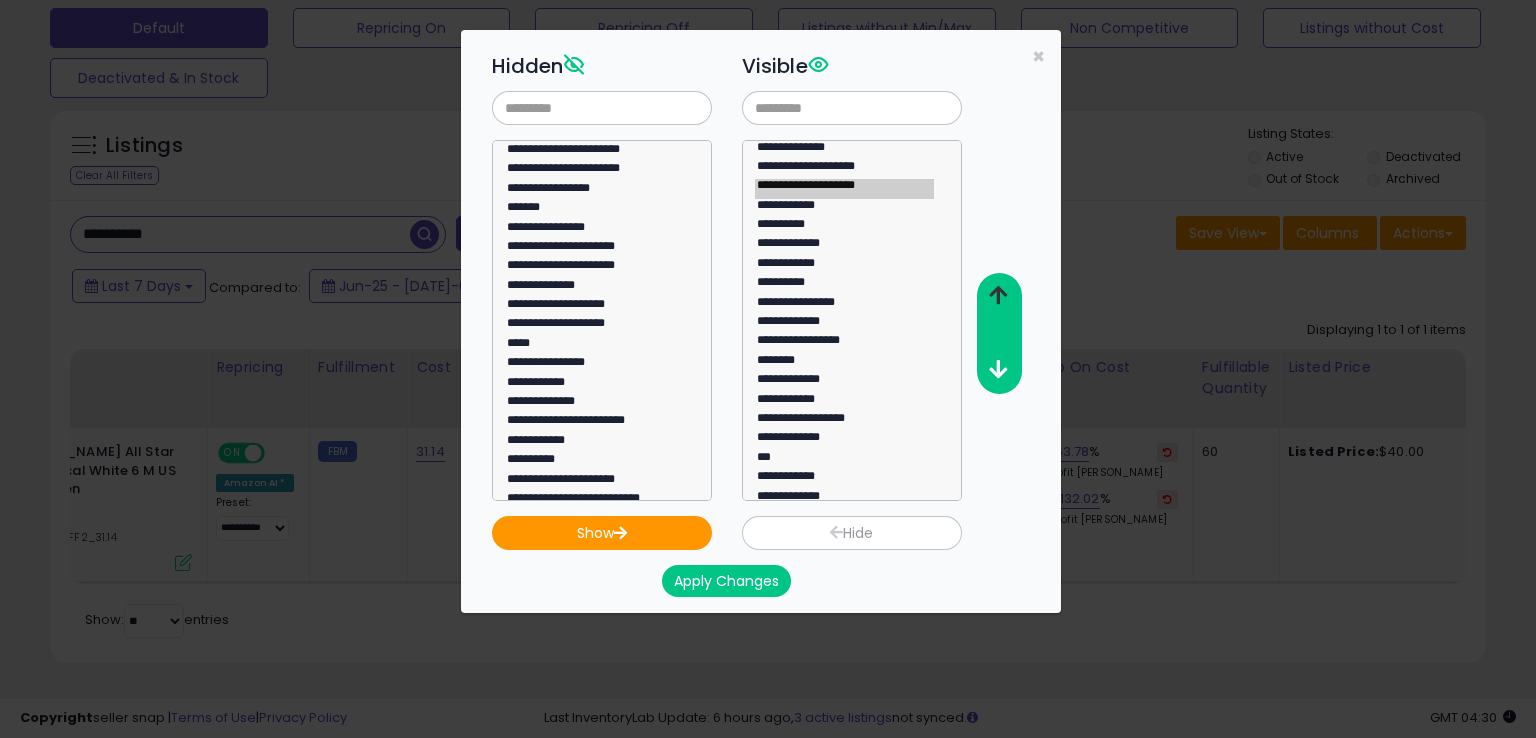 click at bounding box center [998, 295] 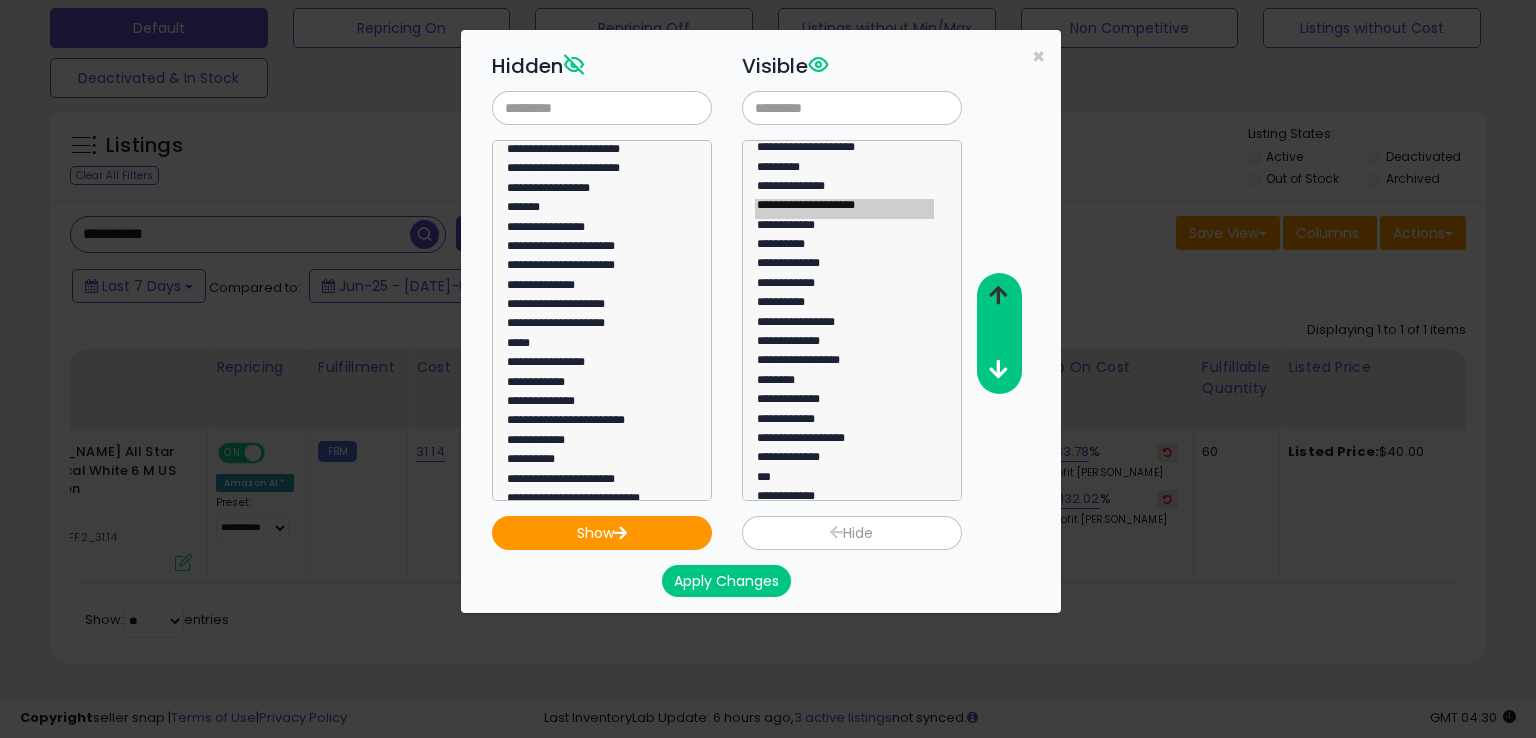 click at bounding box center (998, 295) 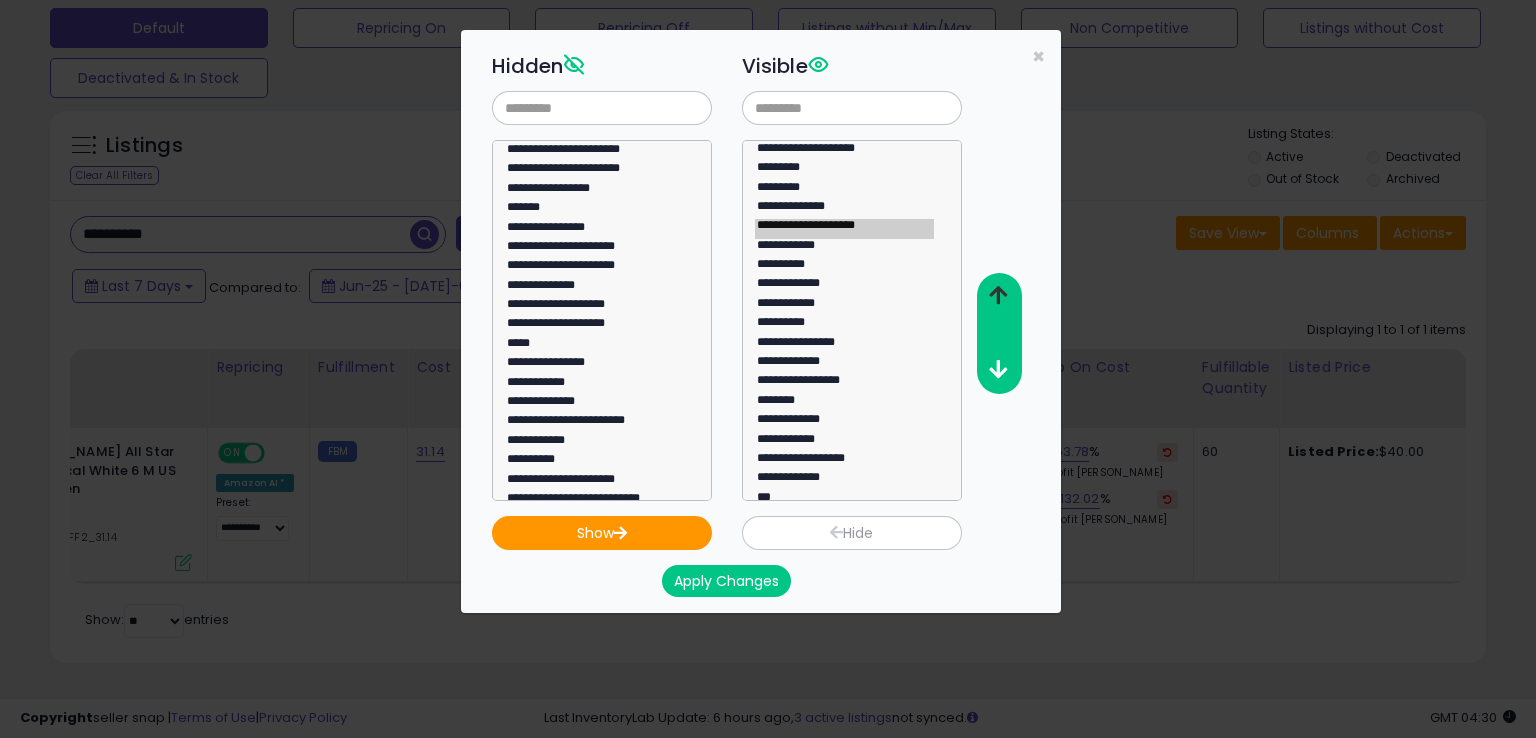 click at bounding box center (998, 295) 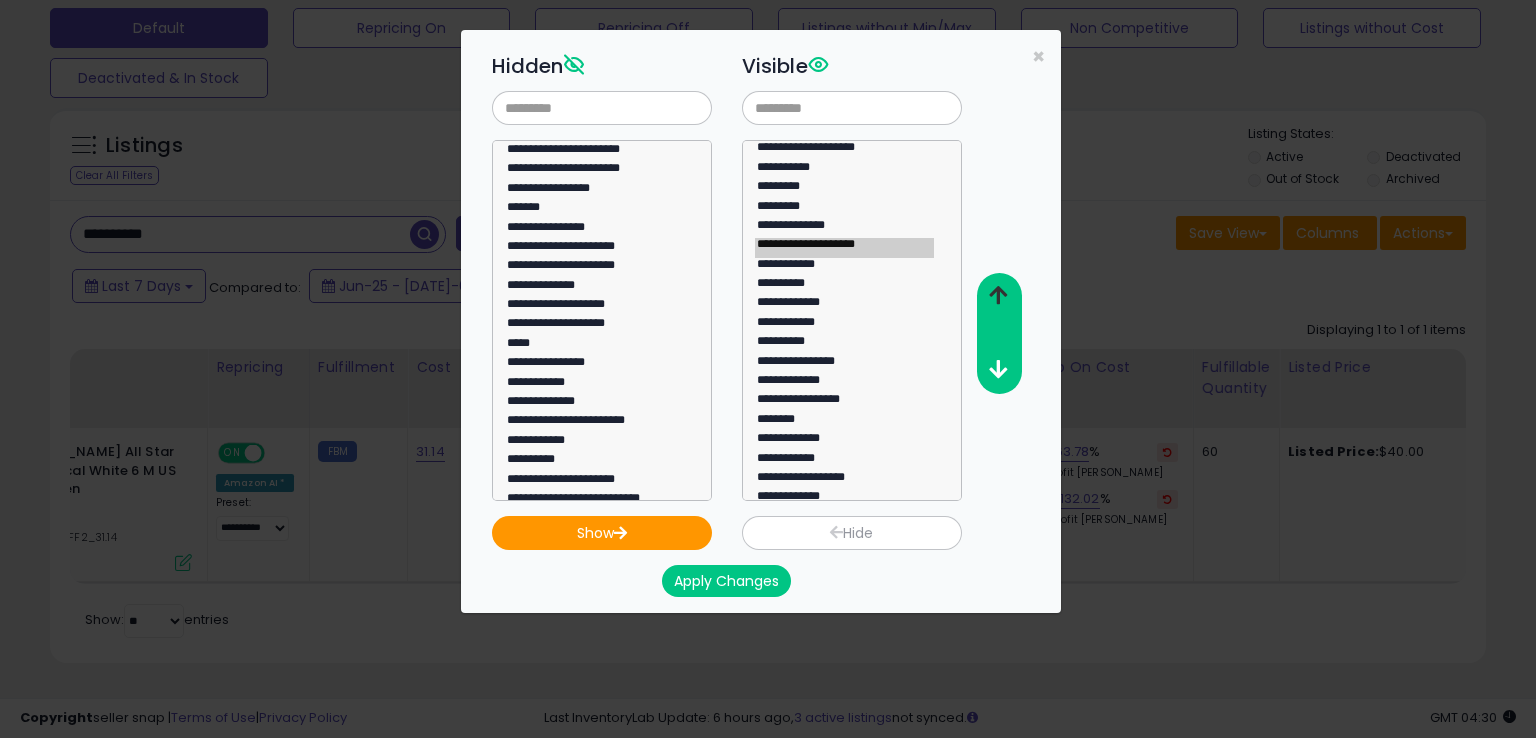 click at bounding box center (998, 295) 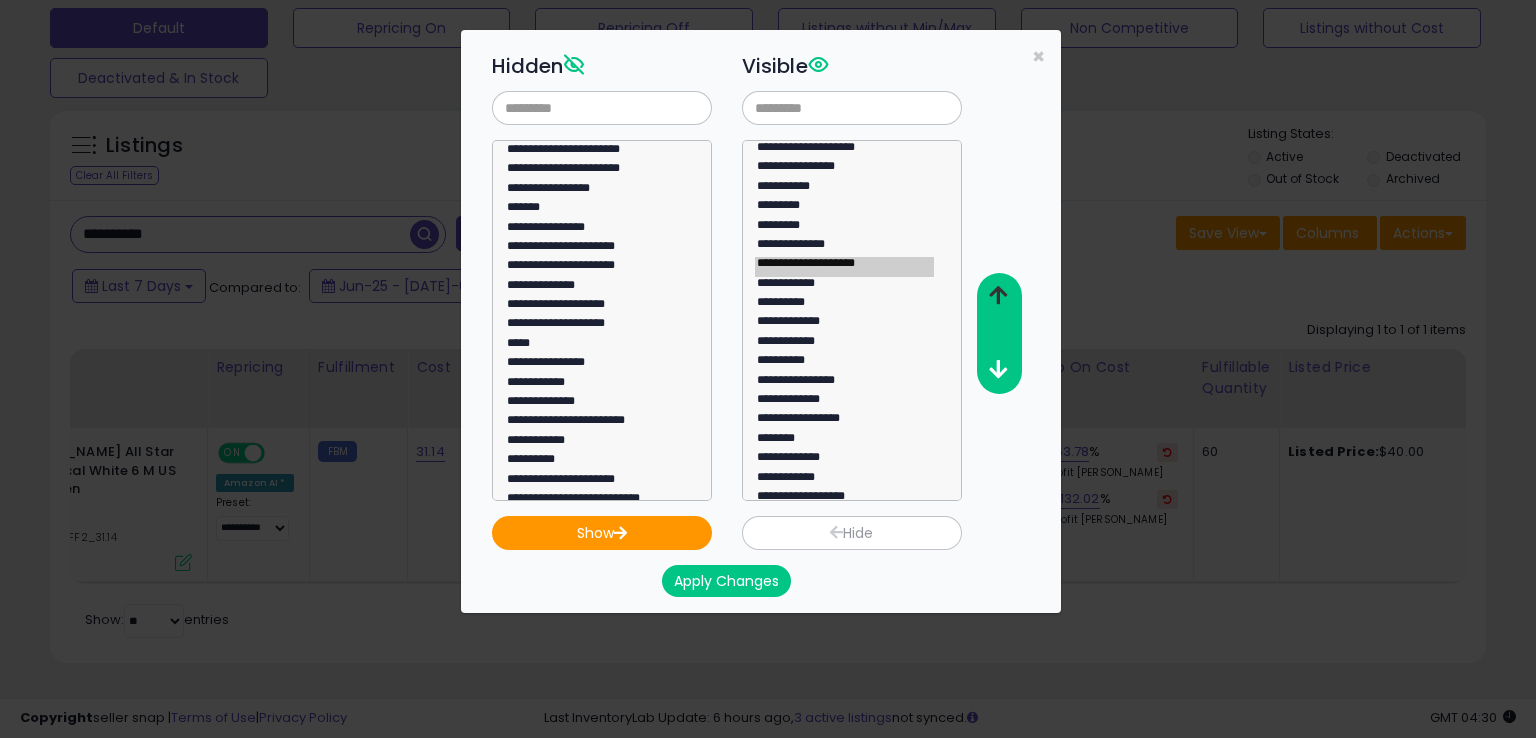 click at bounding box center (998, 295) 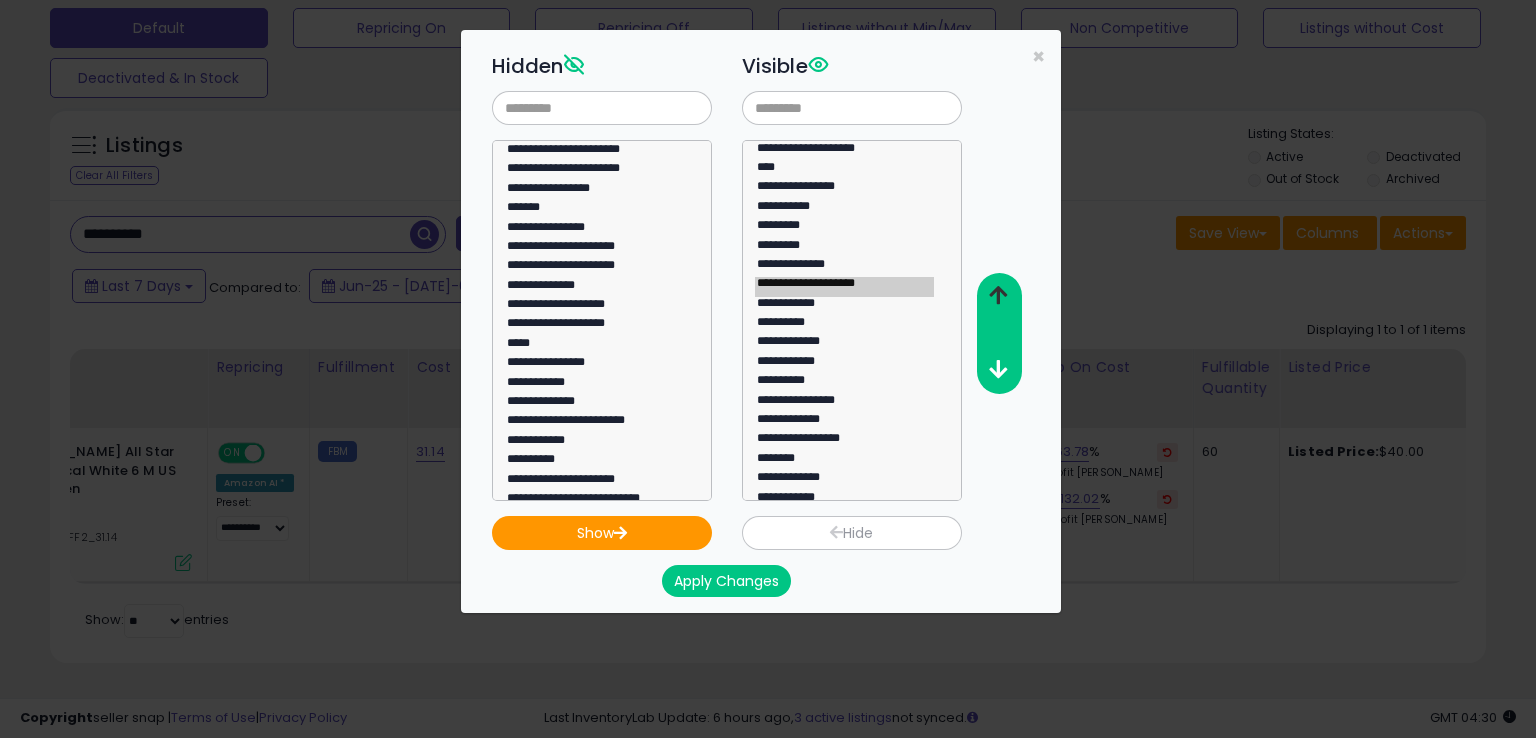 click at bounding box center (998, 295) 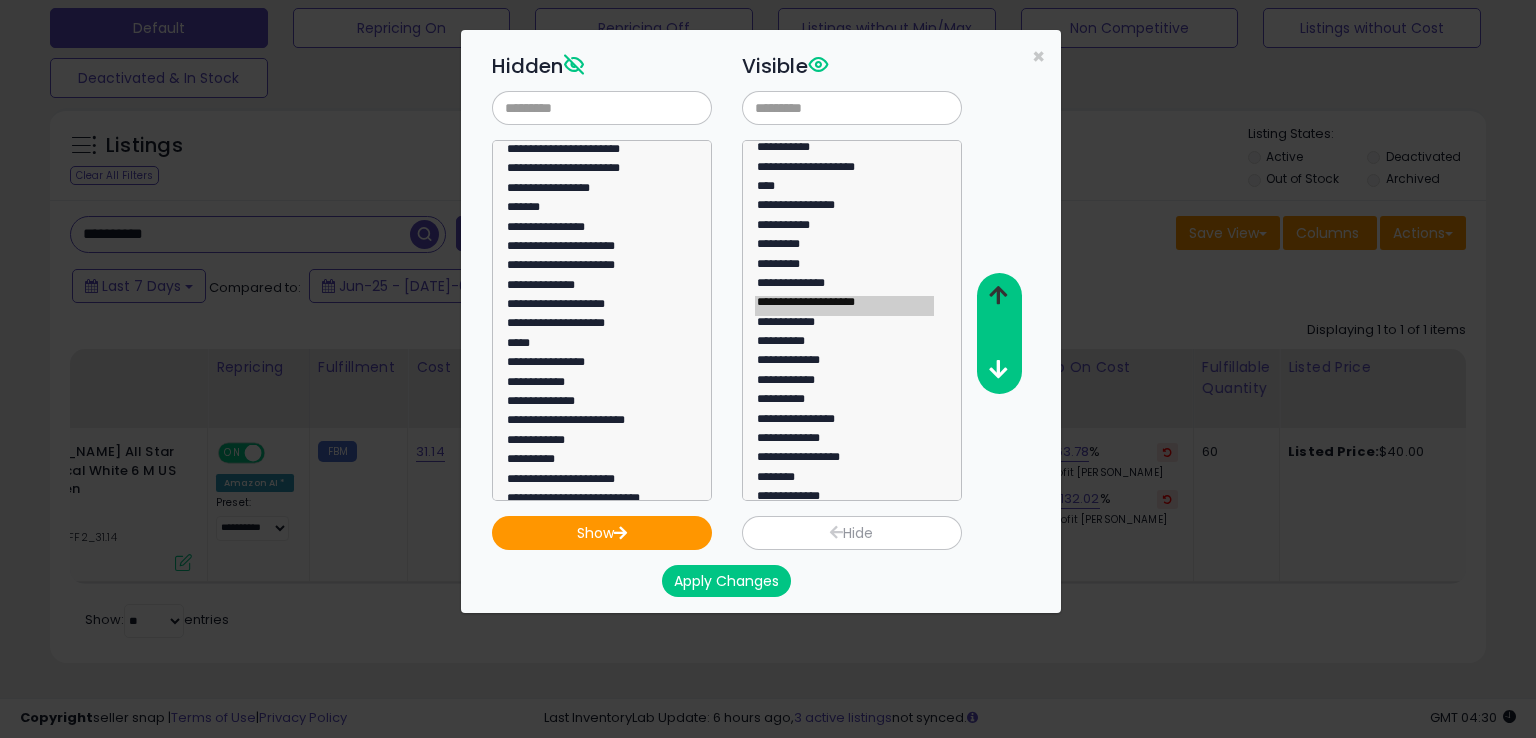click at bounding box center [998, 295] 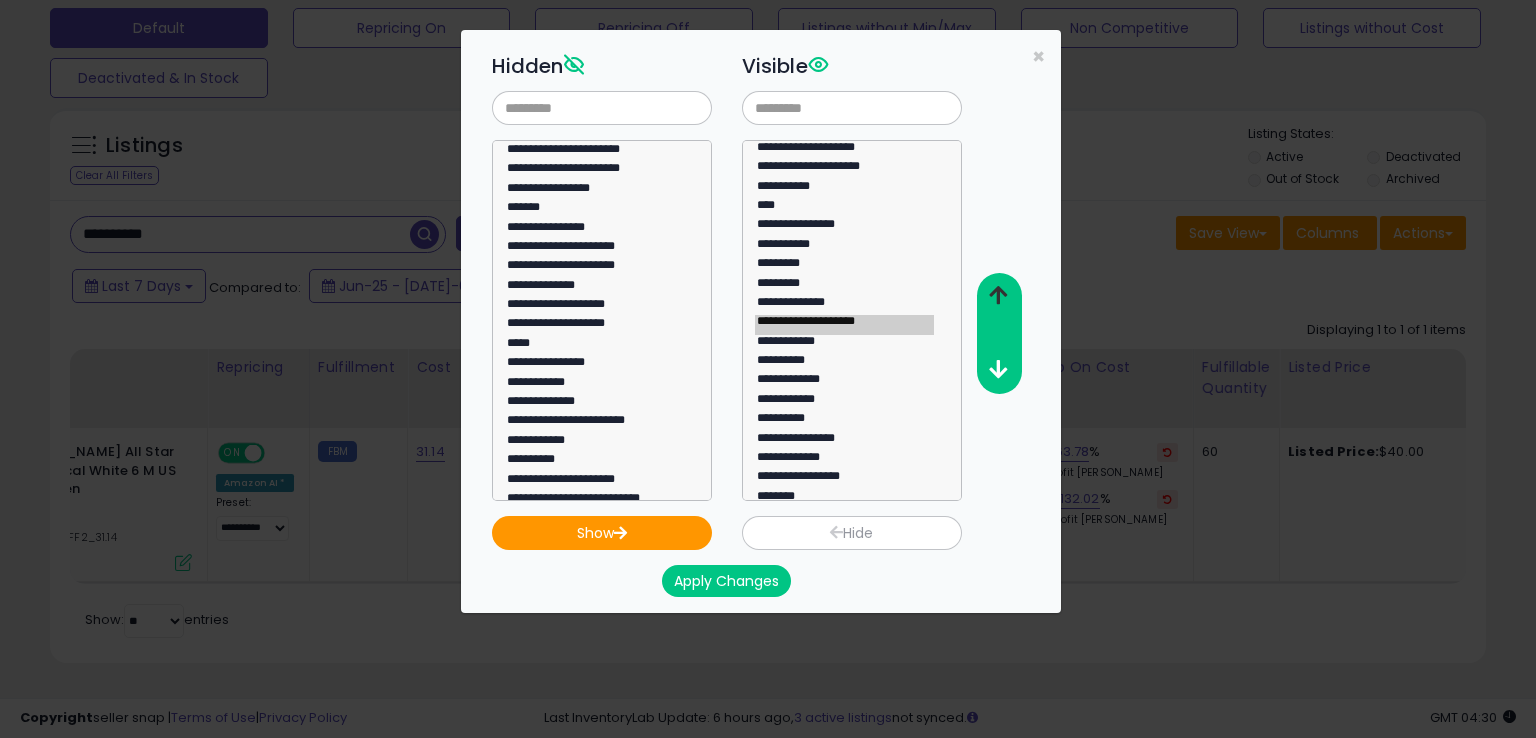 click at bounding box center (998, 295) 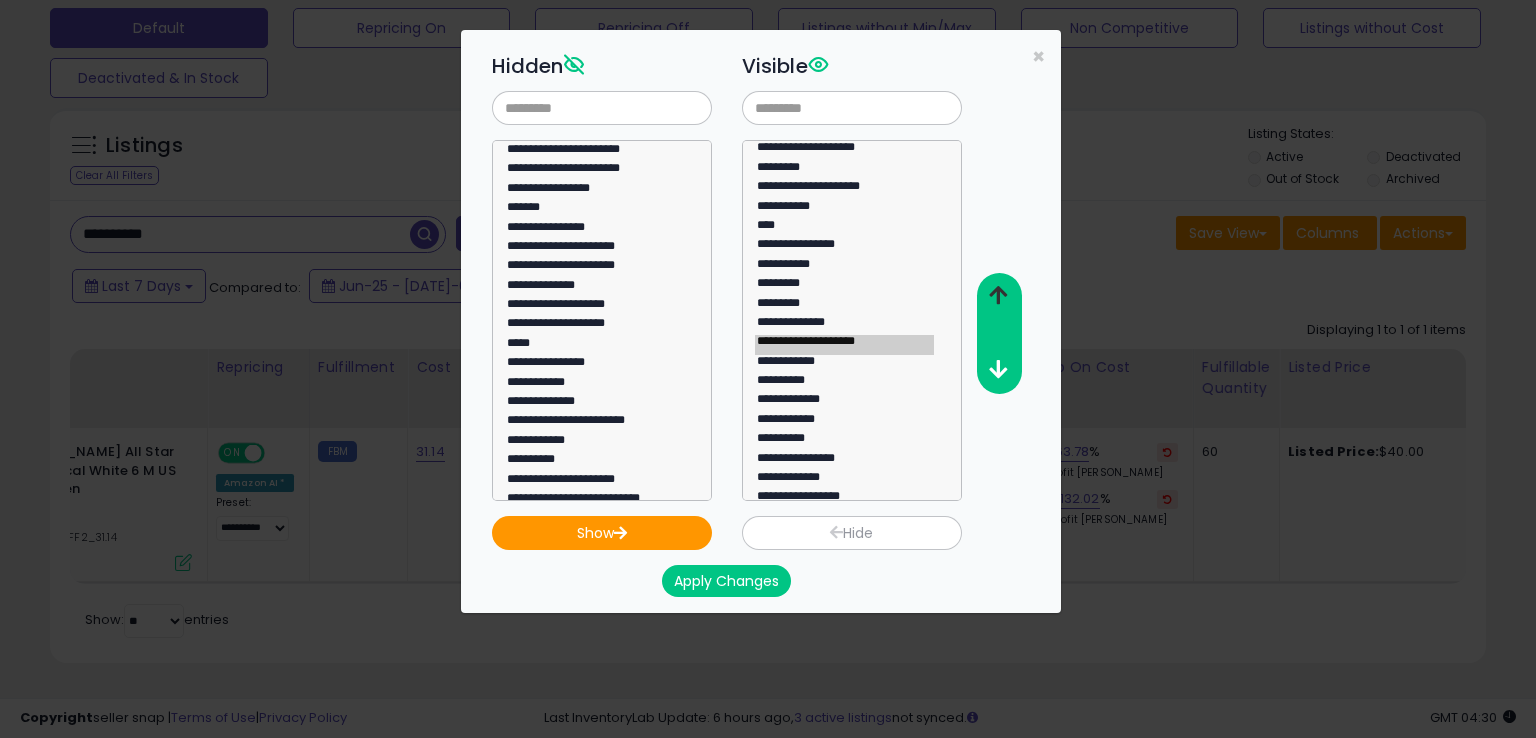 click at bounding box center [998, 295] 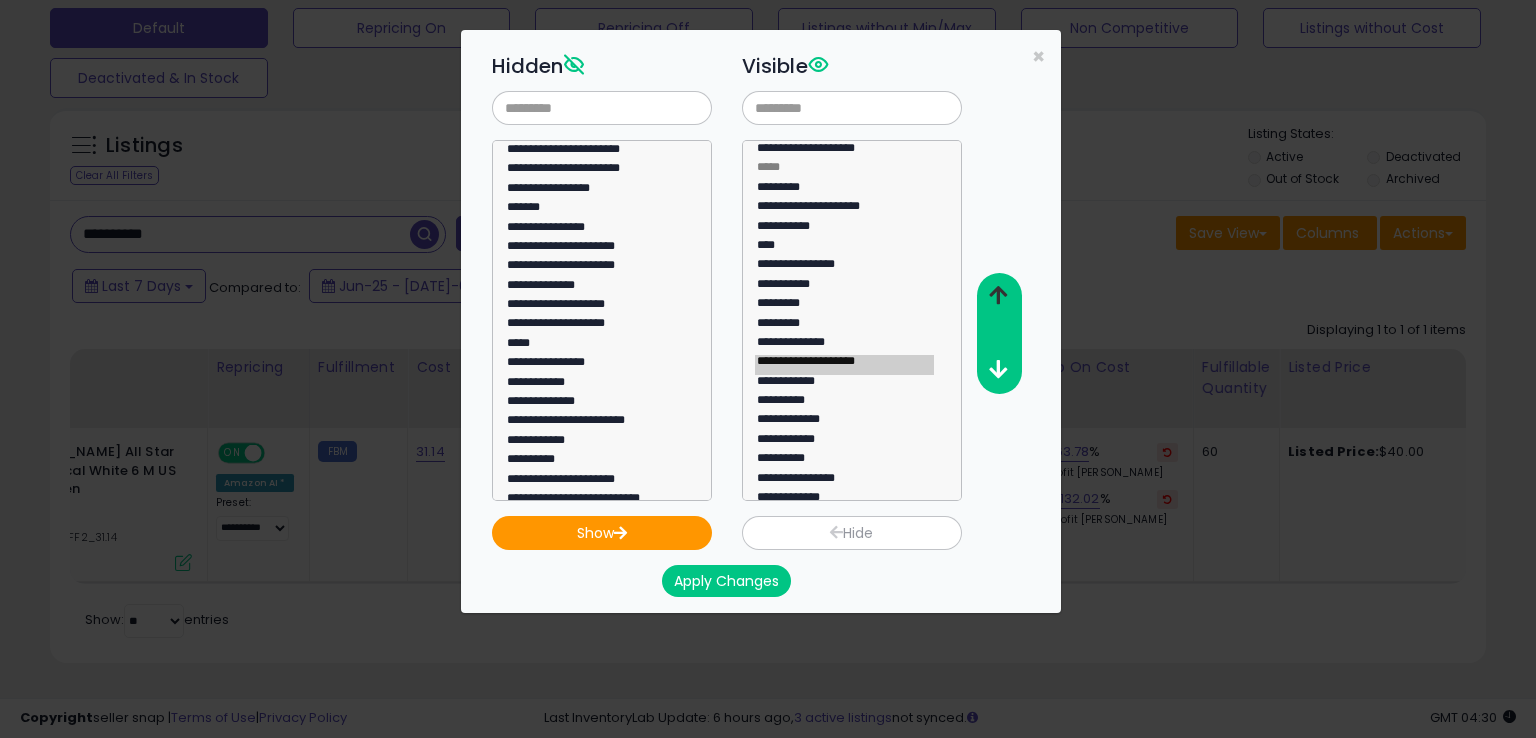 click at bounding box center (998, 295) 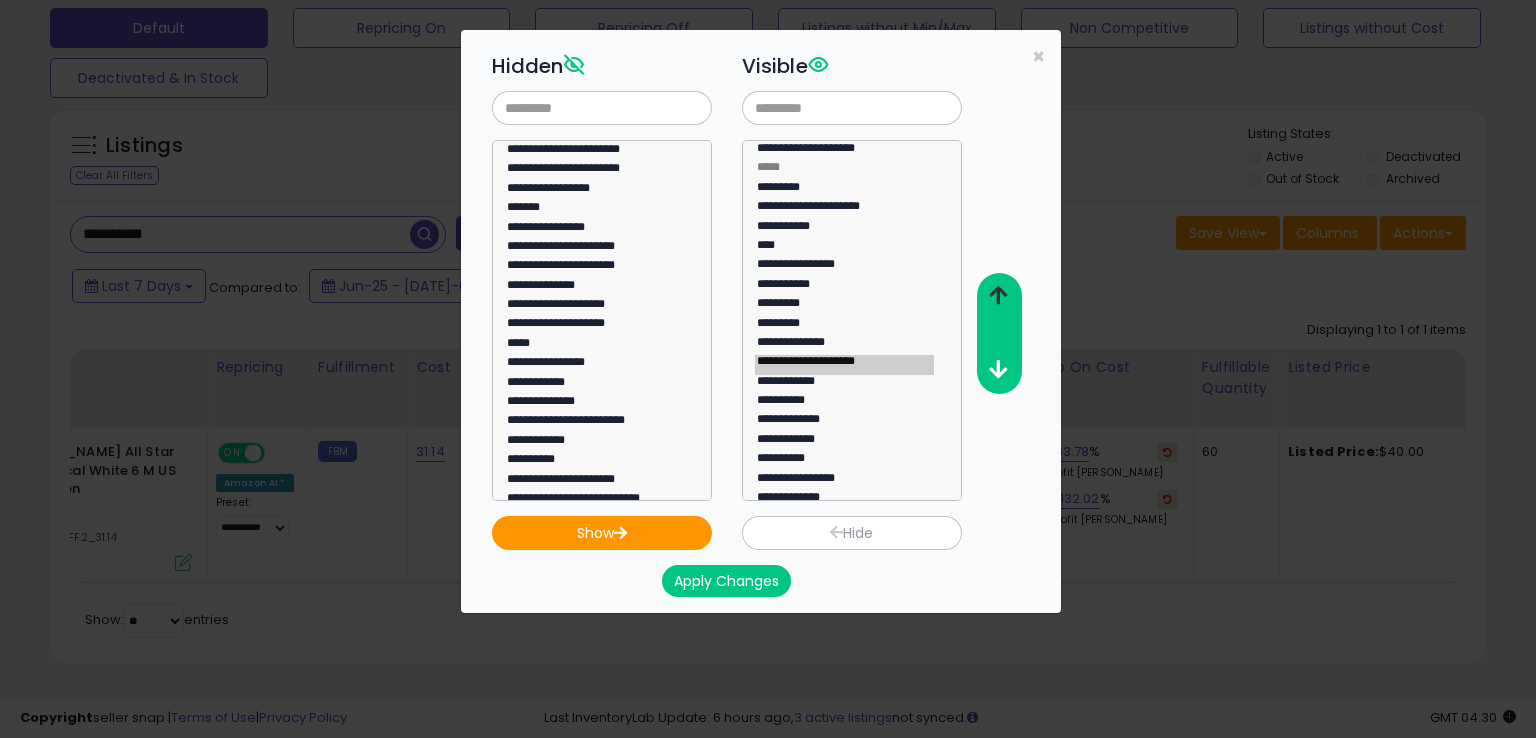 click at bounding box center [998, 295] 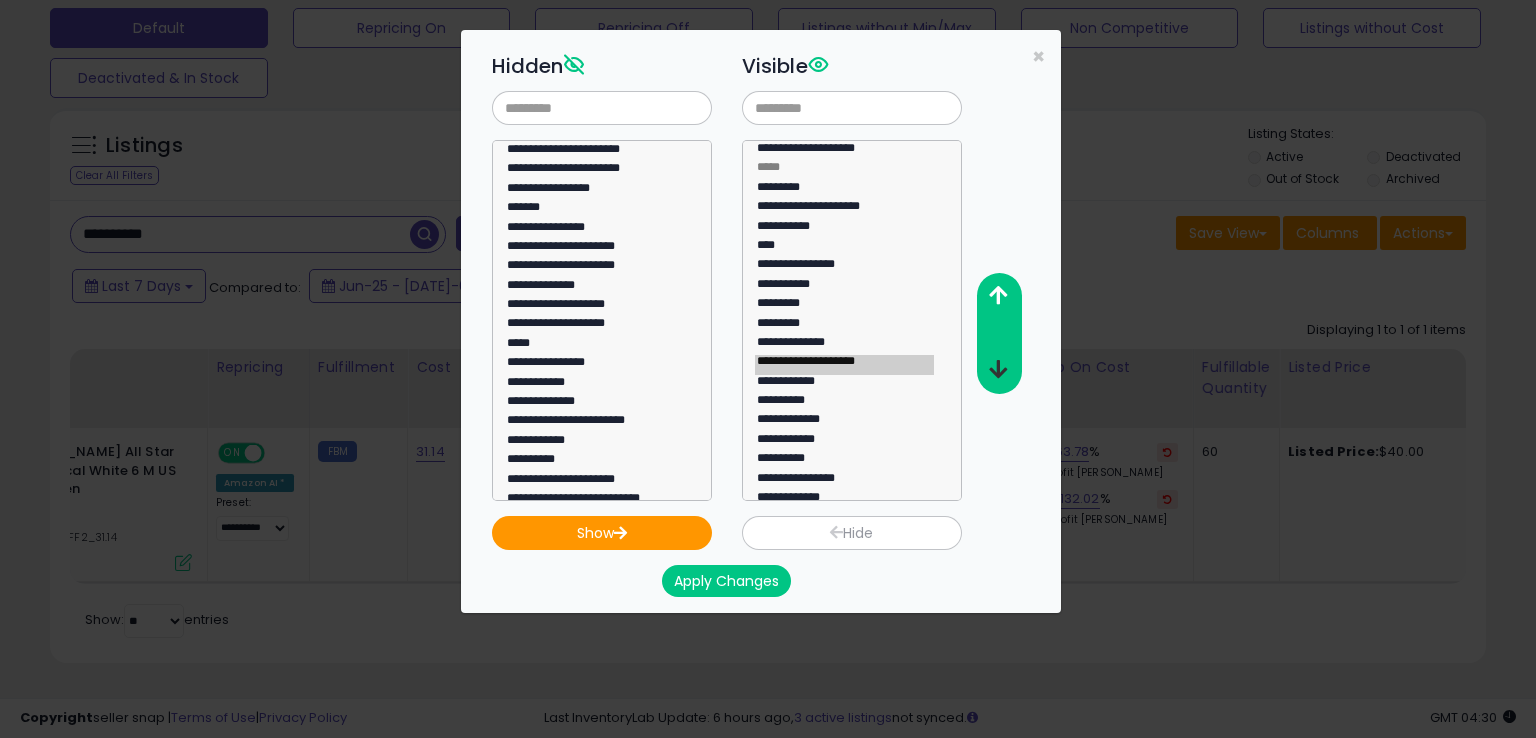 click at bounding box center (998, 369) 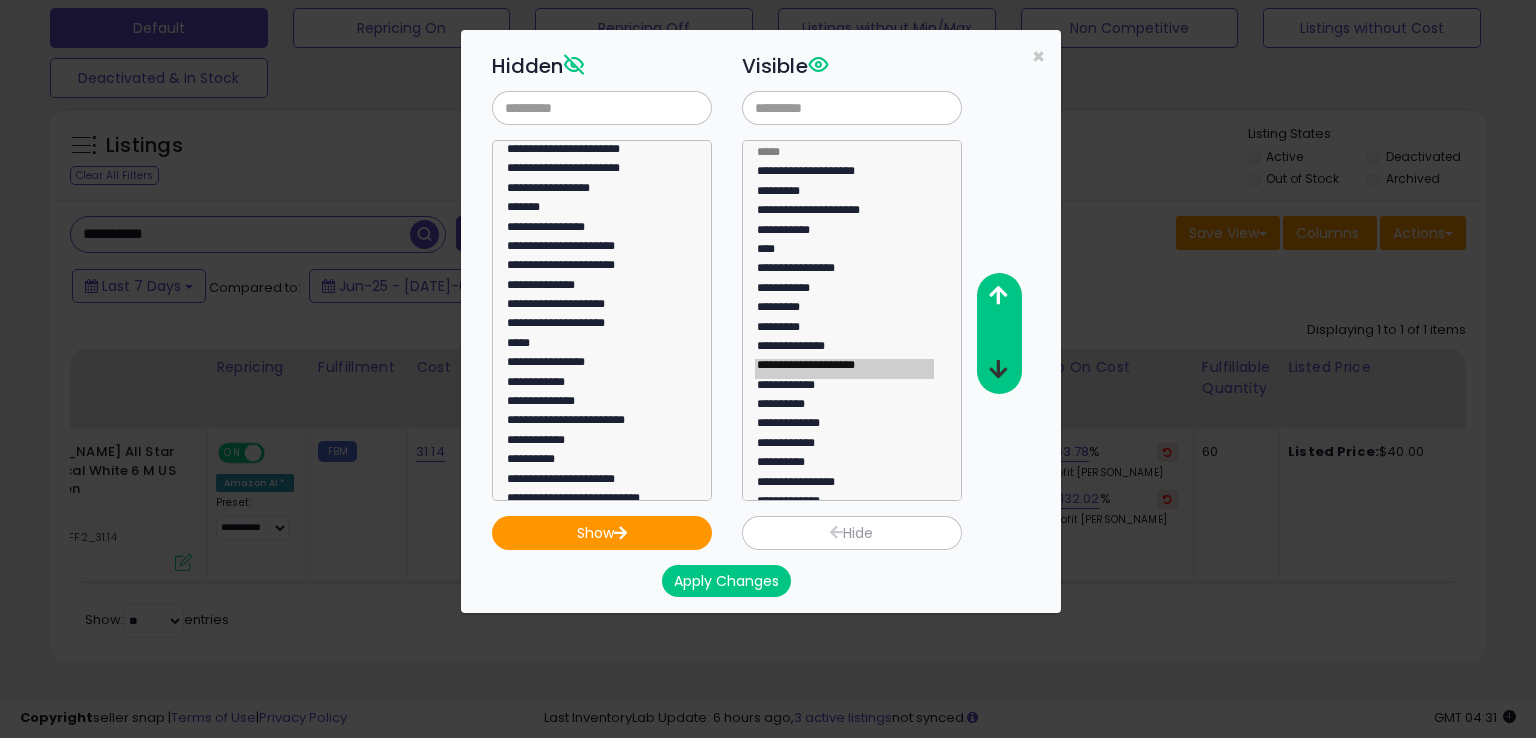 click at bounding box center [998, 369] 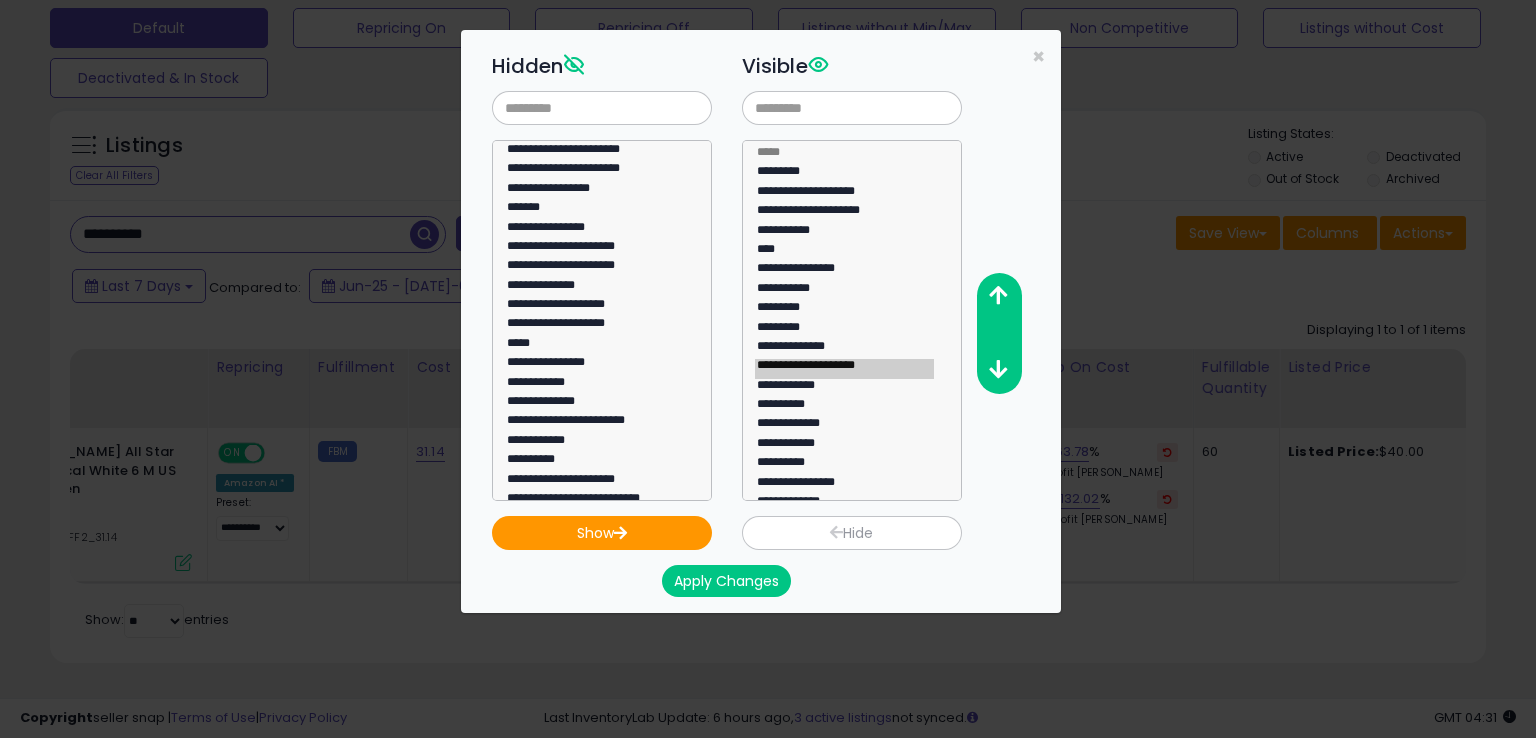 click on "Apply Changes" at bounding box center [726, 581] 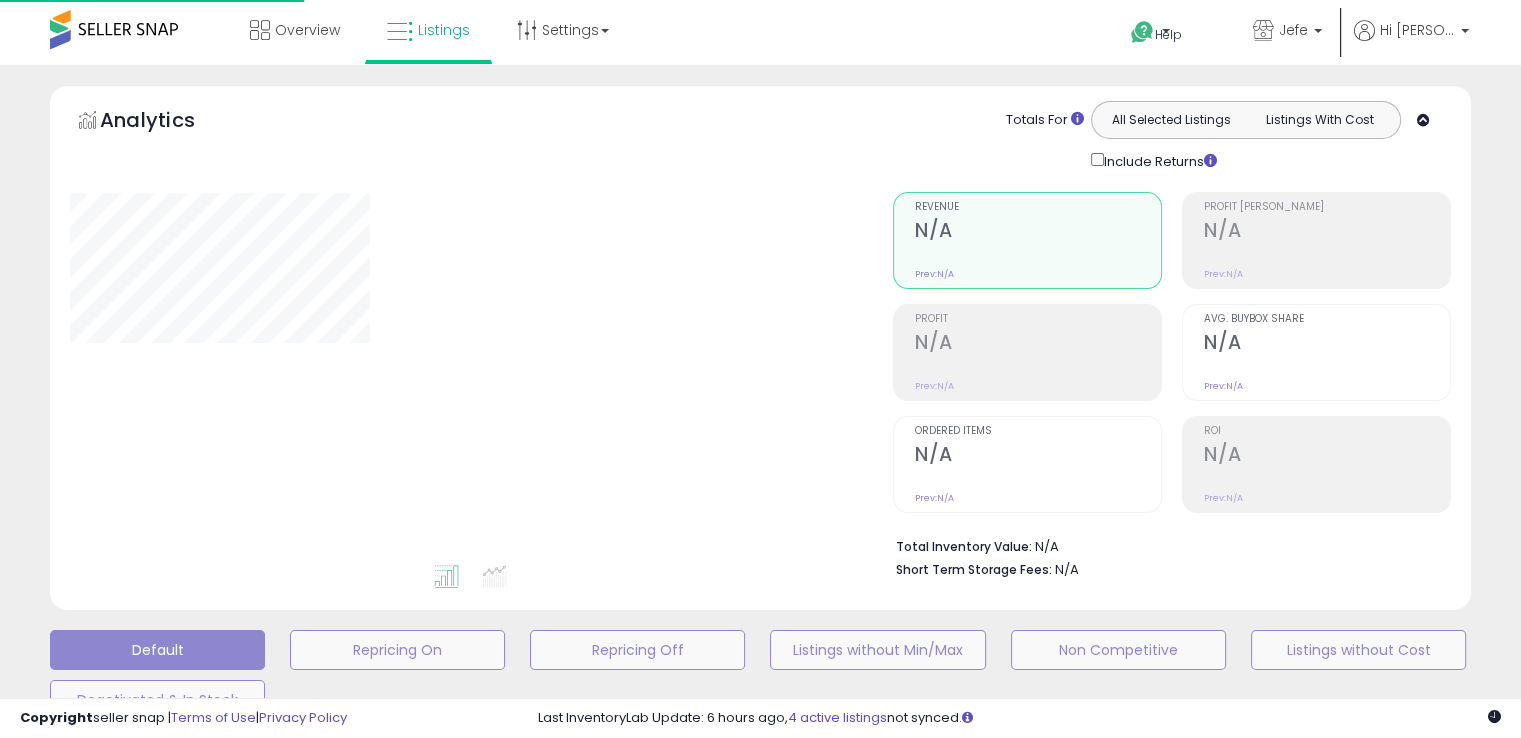 scroll, scrollTop: 502, scrollLeft: 0, axis: vertical 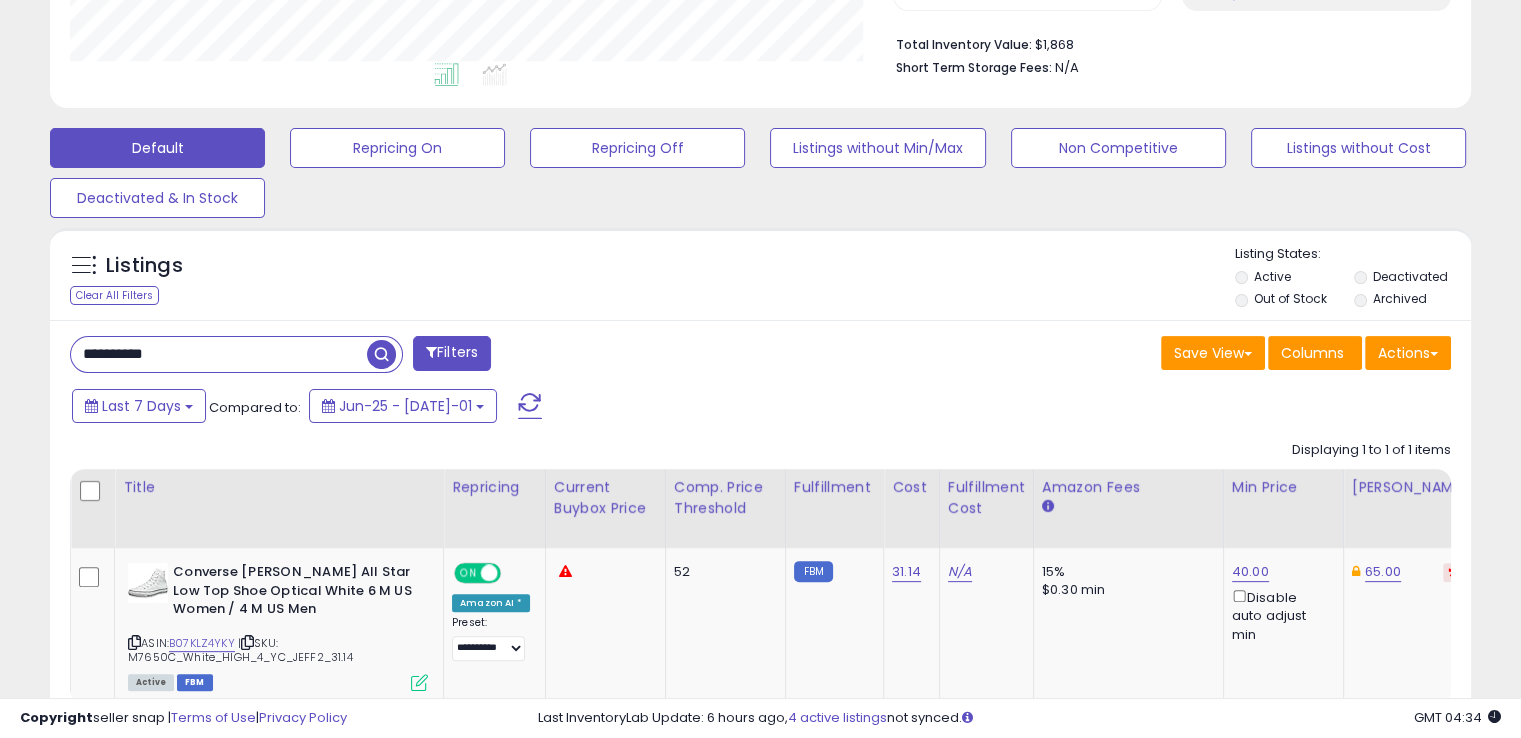 click on "**********" at bounding box center [219, 354] 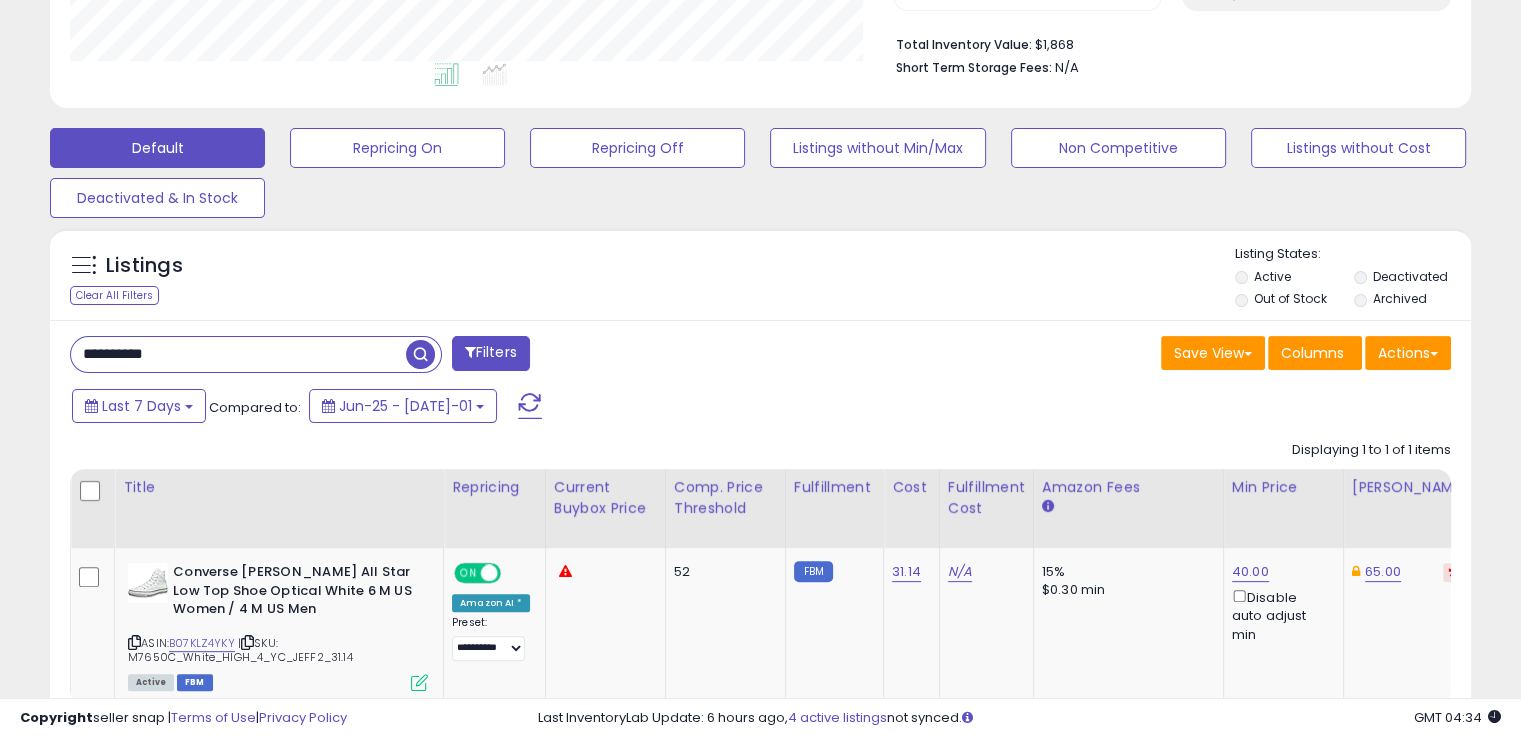 paste 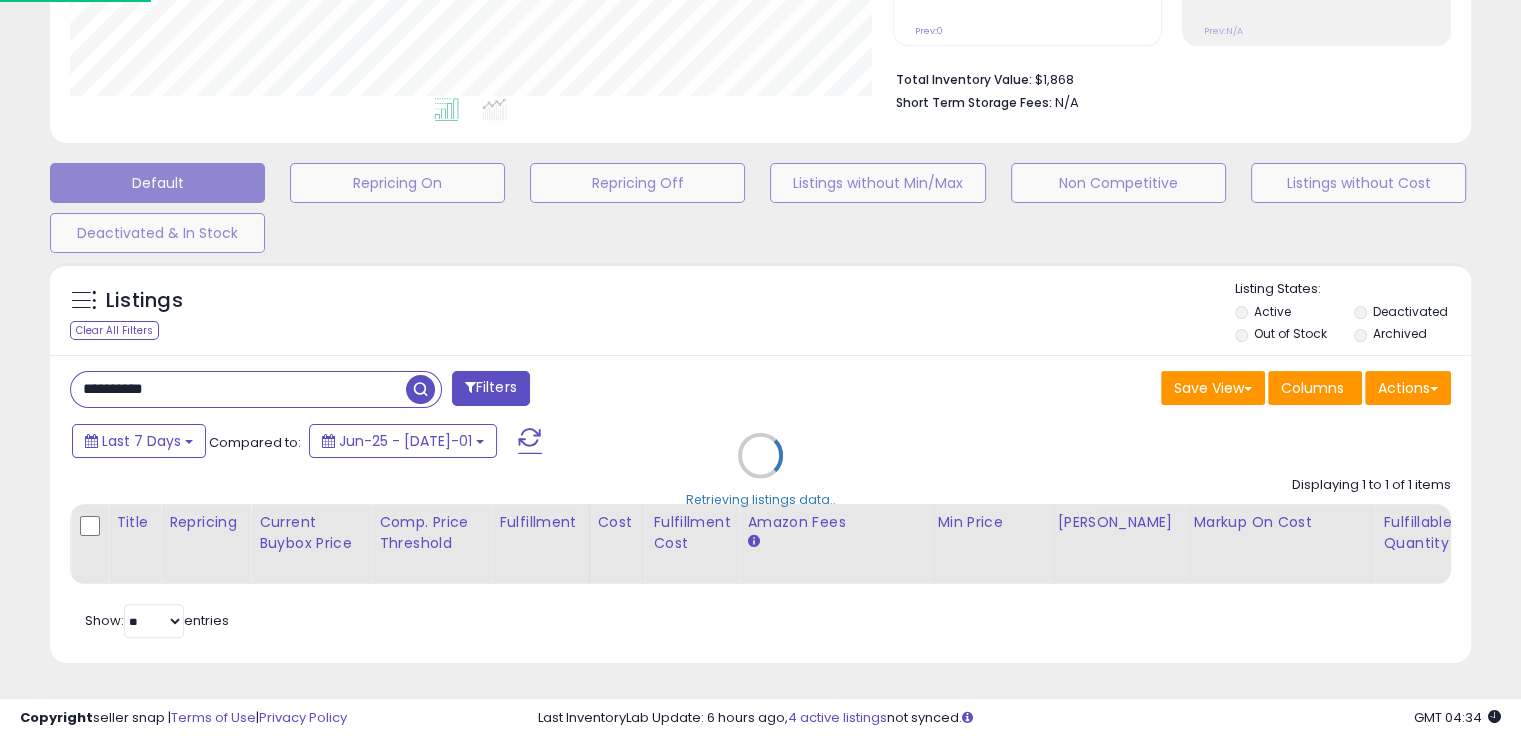 scroll, scrollTop: 999589, scrollLeft: 999168, axis: both 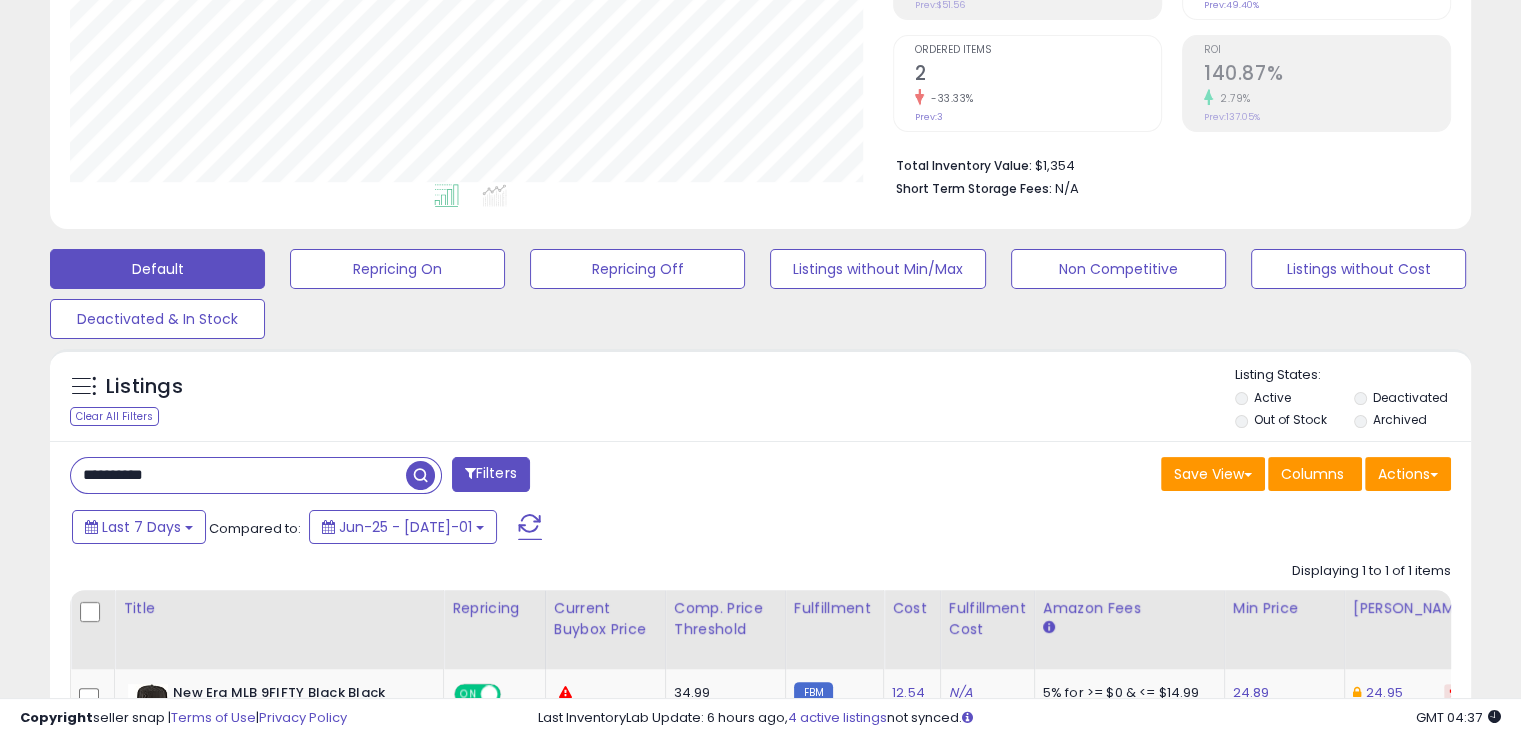 click on "**********" at bounding box center (238, 475) 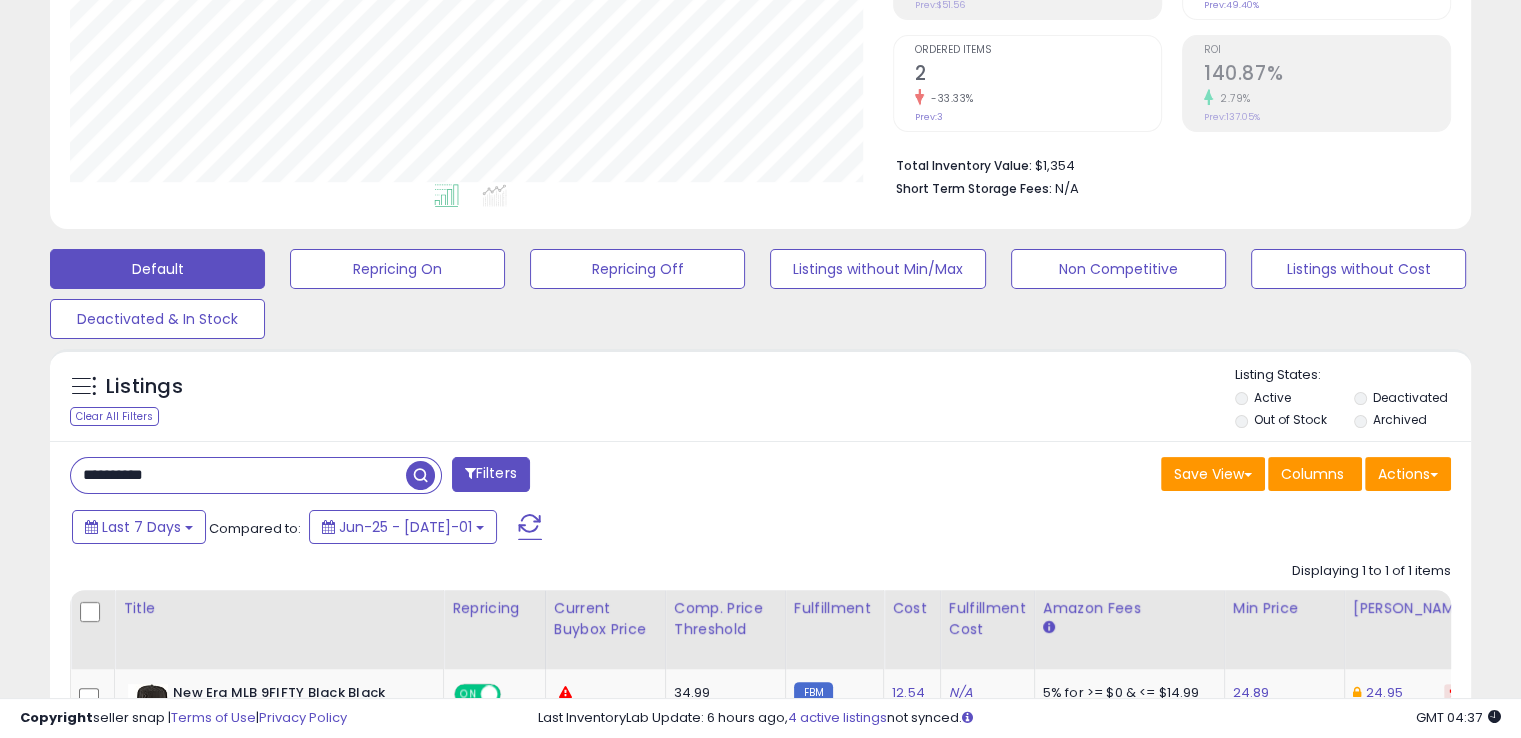 paste 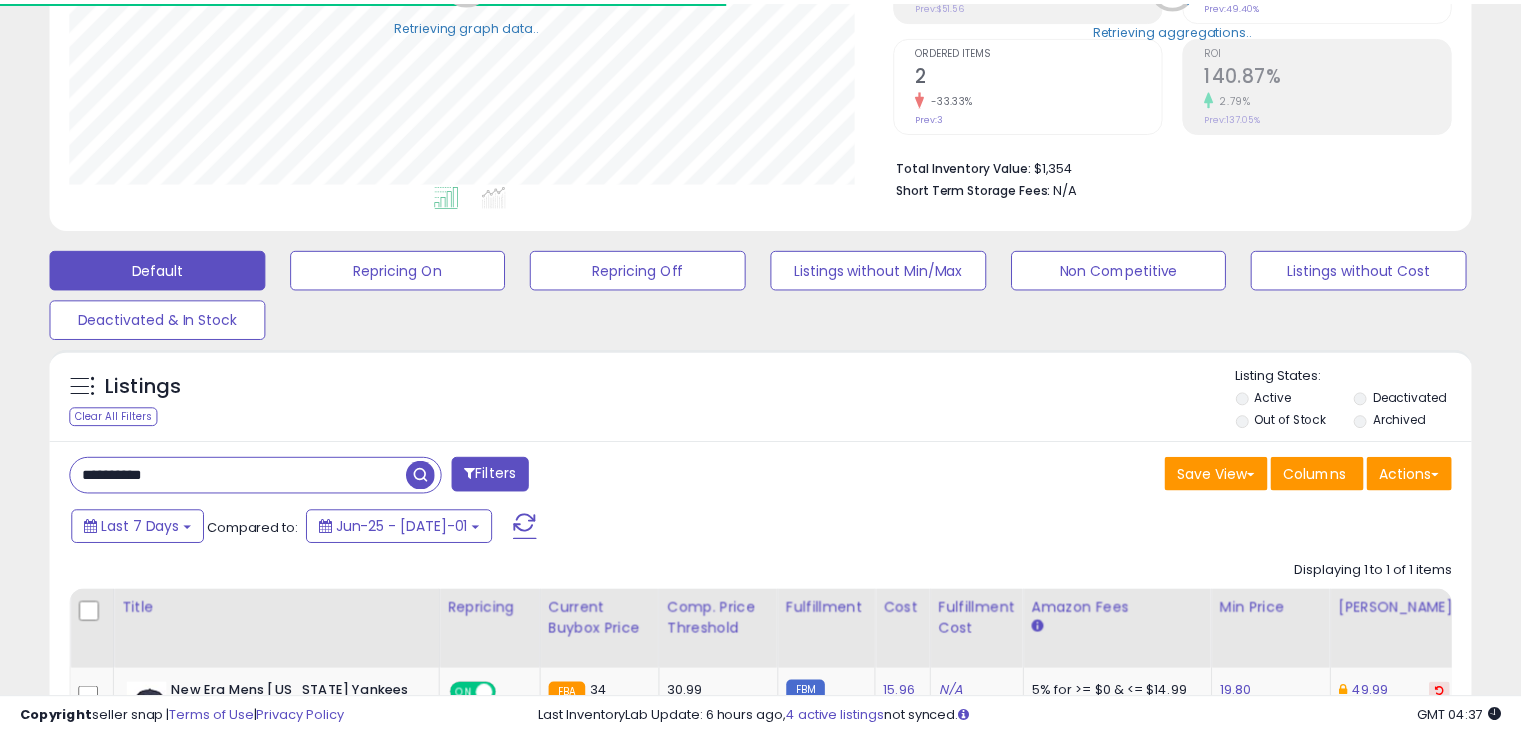 scroll, scrollTop: 409, scrollLeft: 822, axis: both 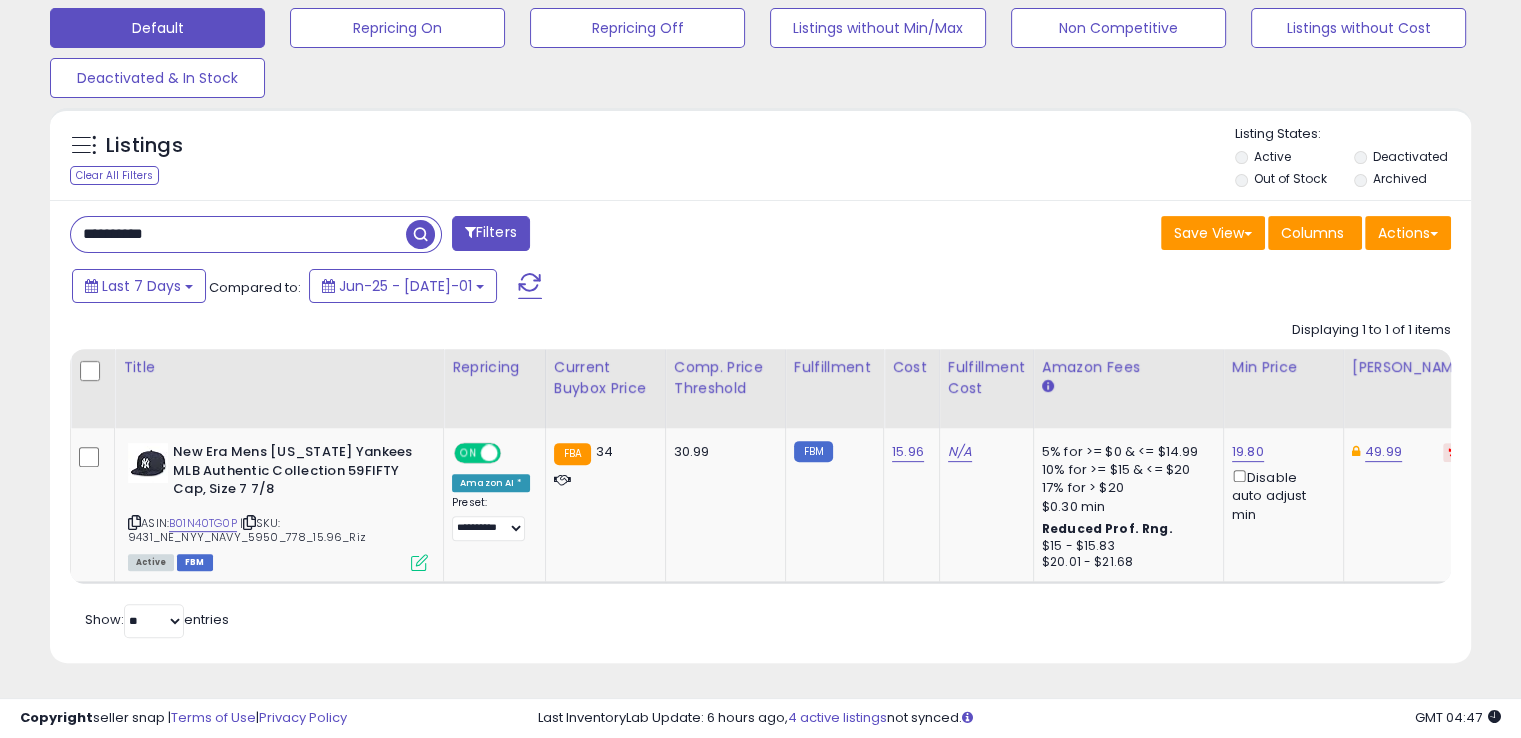 click on "**********" at bounding box center (238, 234) 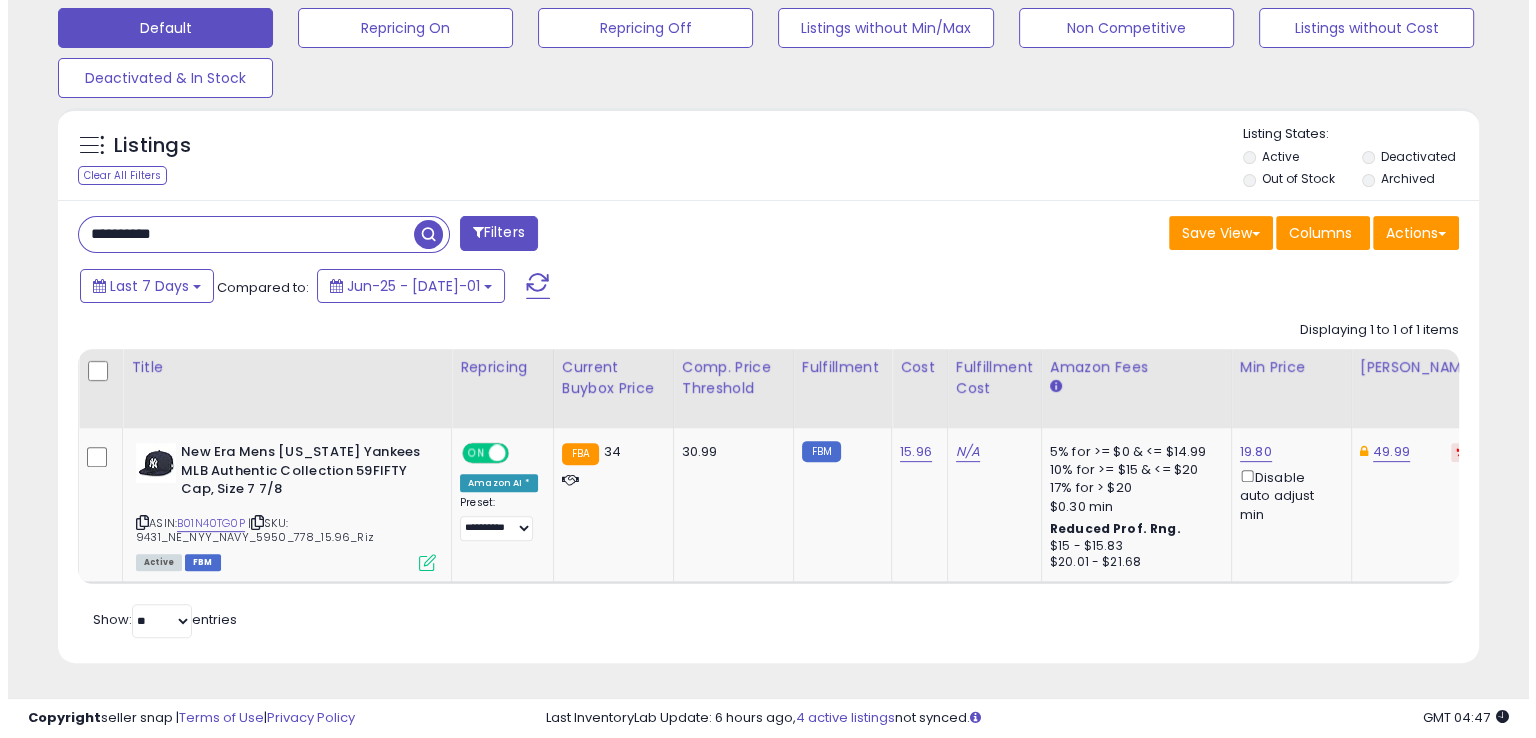 scroll, scrollTop: 481, scrollLeft: 0, axis: vertical 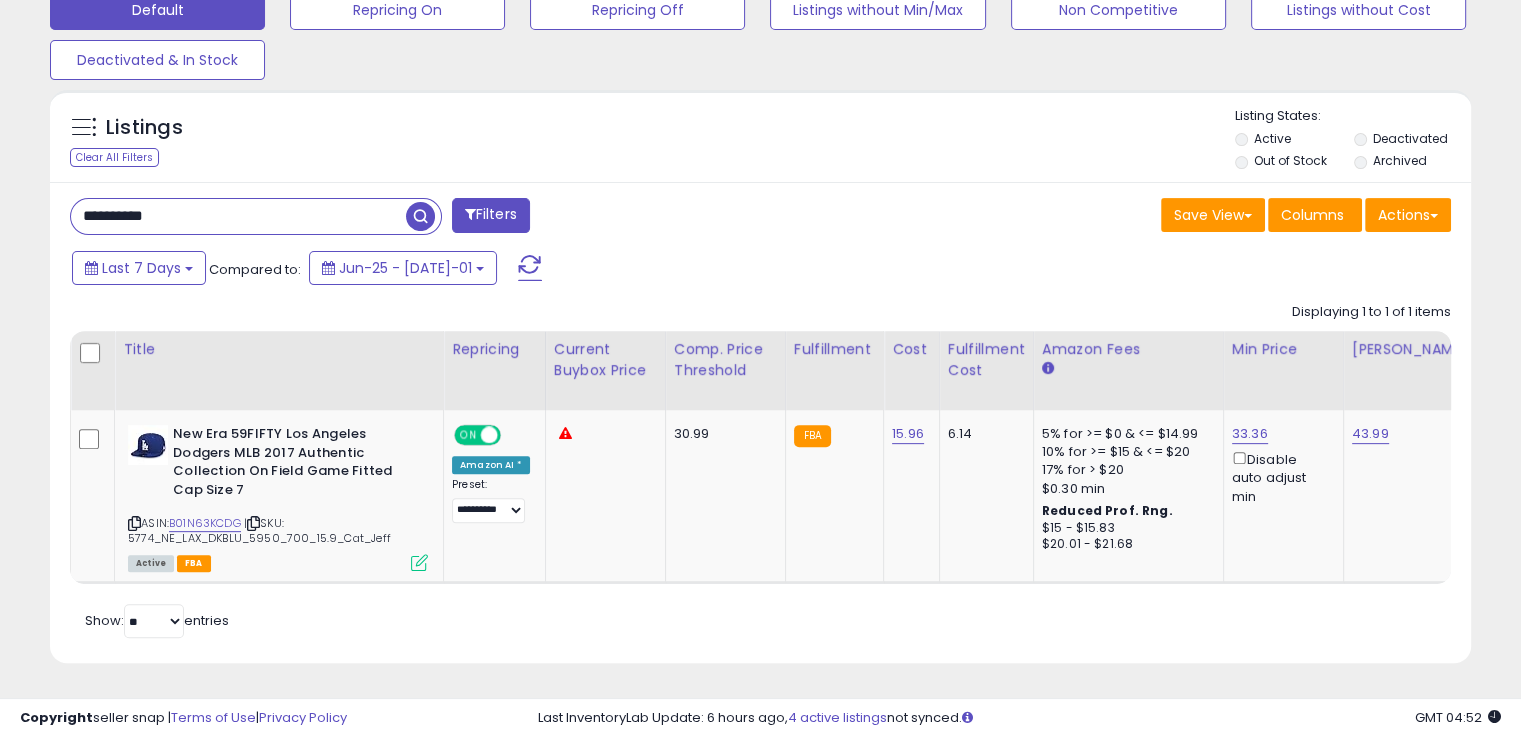 click on "**********" at bounding box center (238, 216) 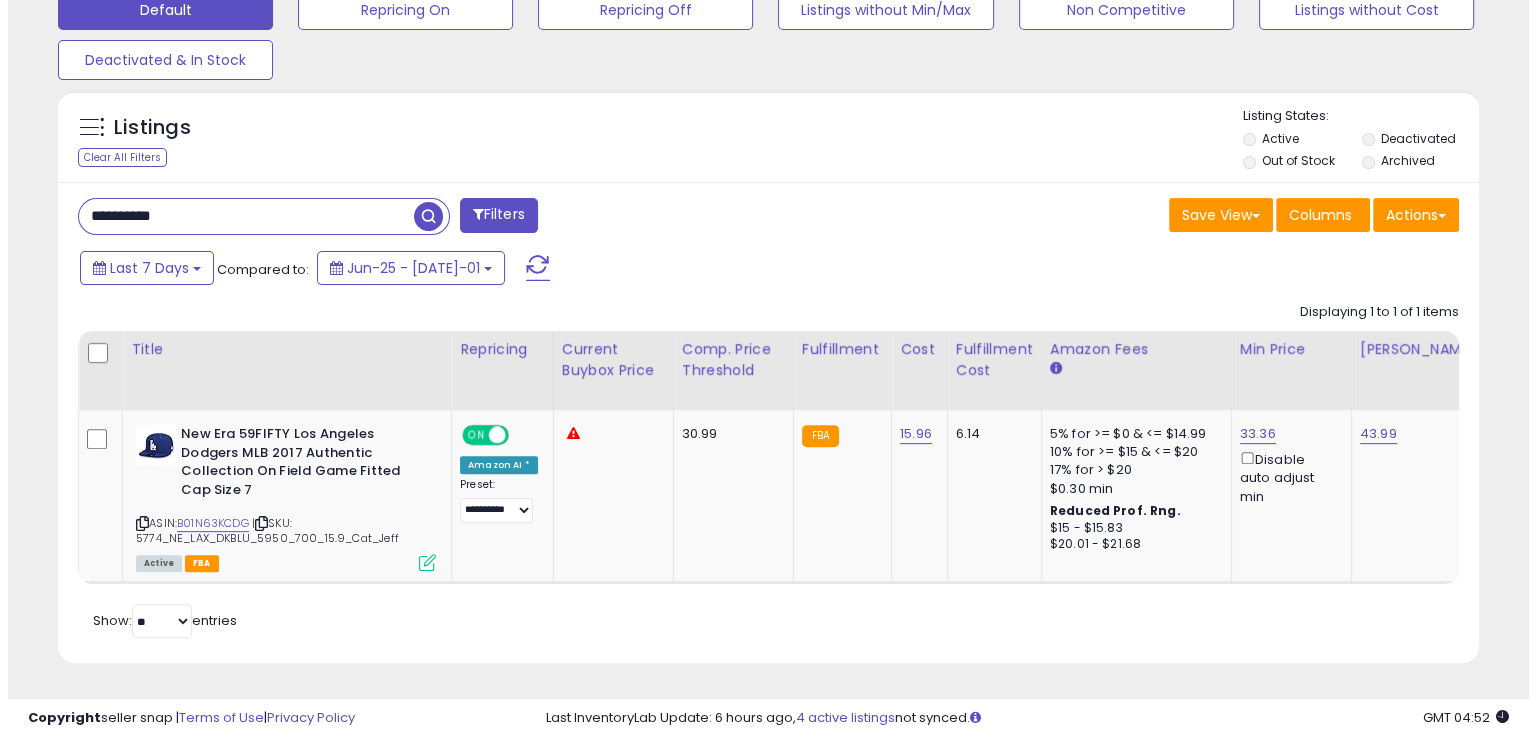 scroll, scrollTop: 481, scrollLeft: 0, axis: vertical 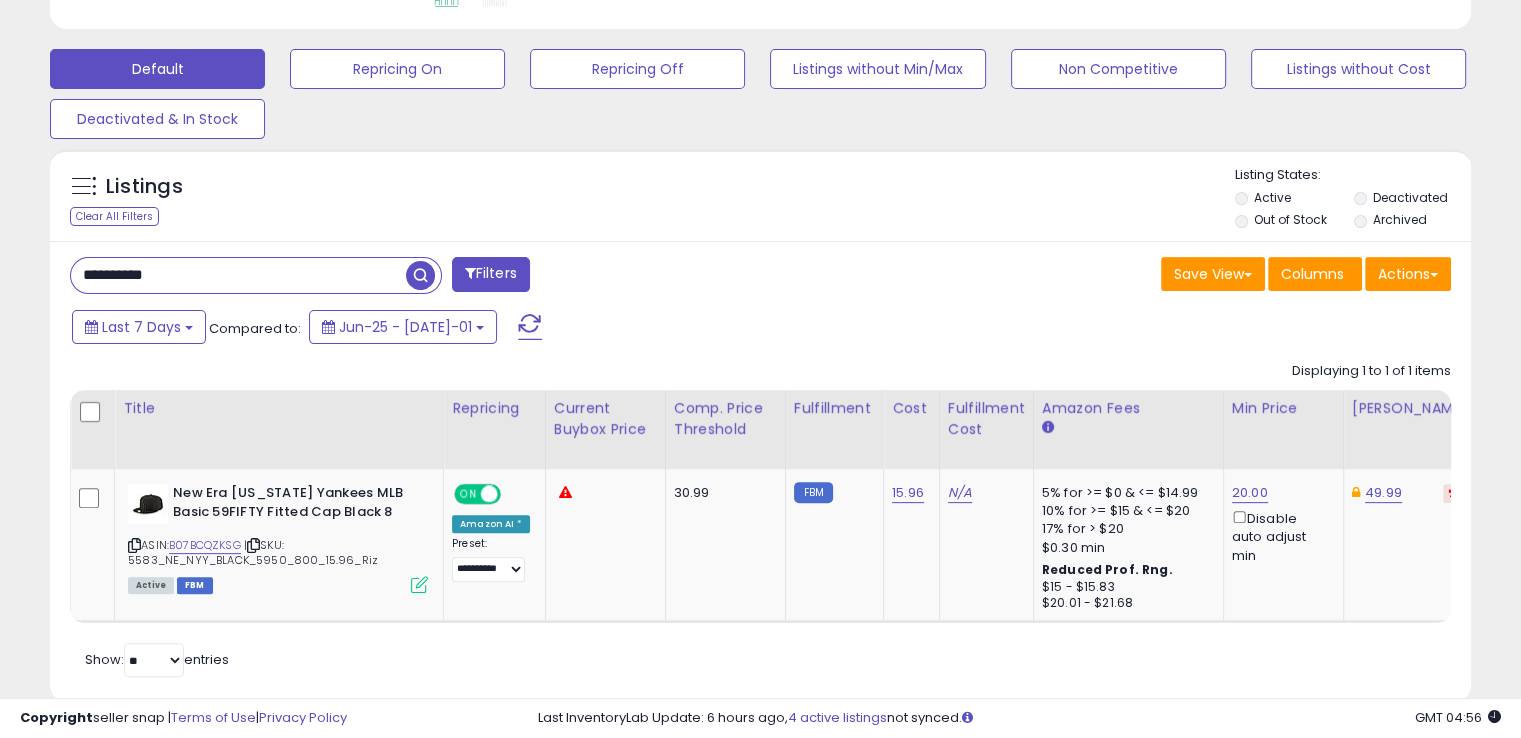 click on "**********" at bounding box center [238, 275] 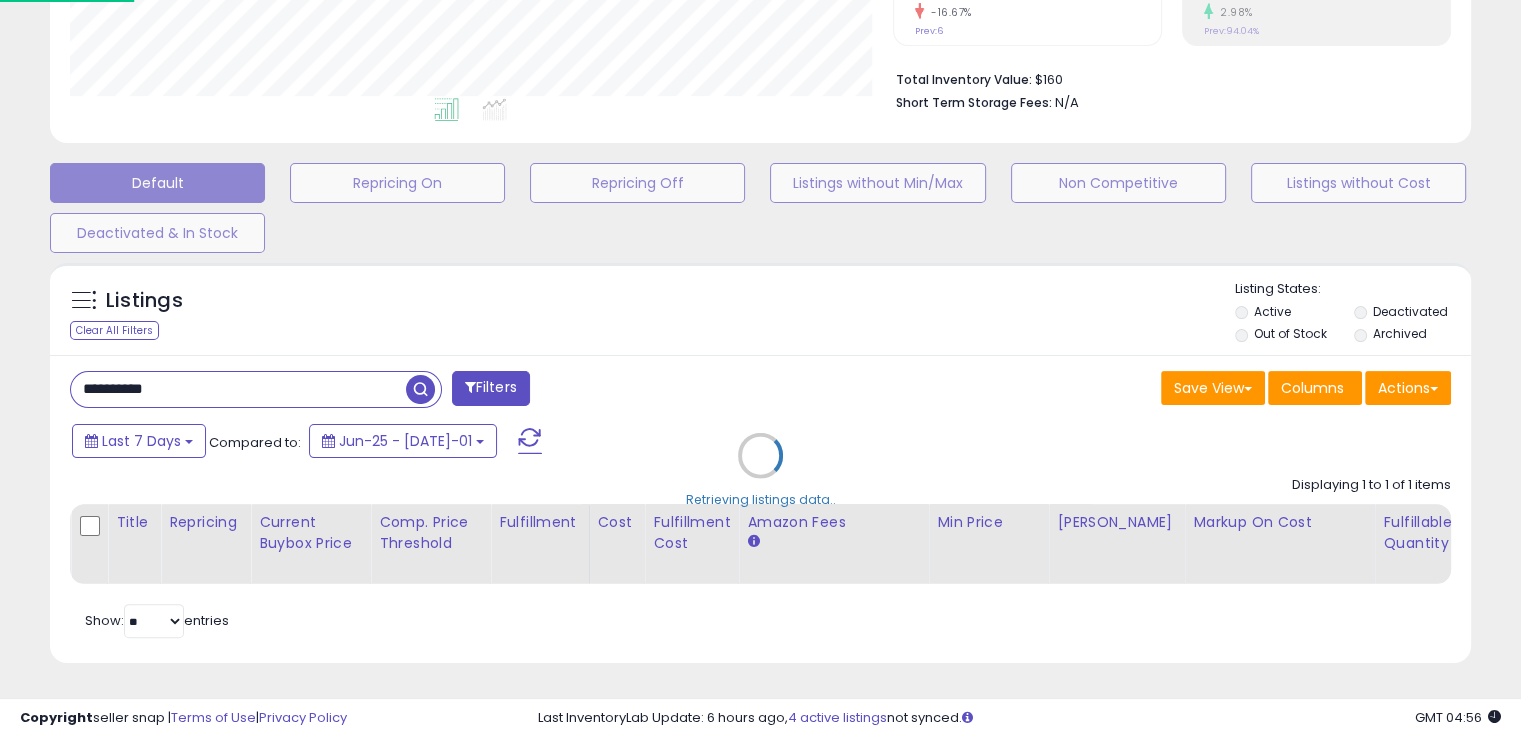 scroll, scrollTop: 999589, scrollLeft: 999168, axis: both 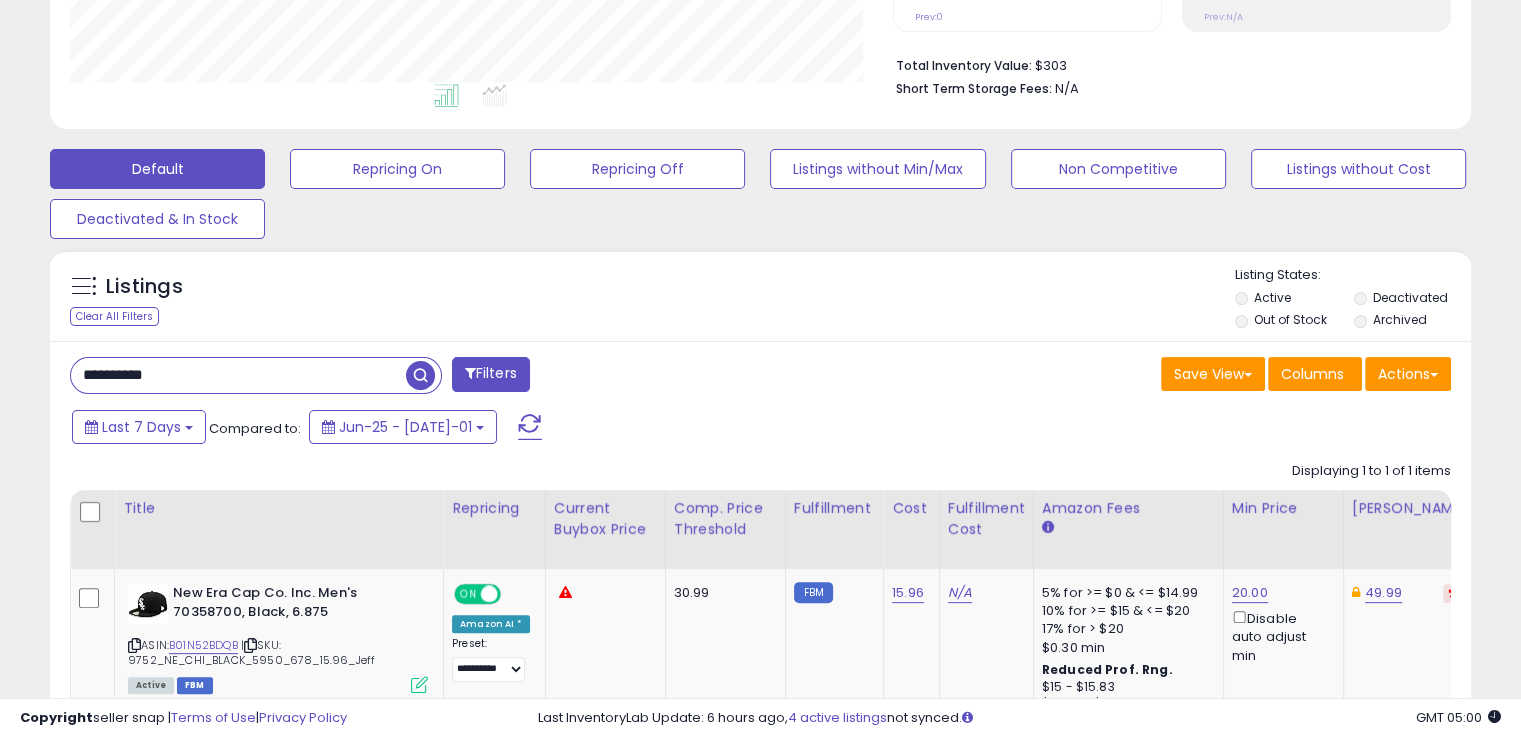 click on "**********" at bounding box center [238, 375] 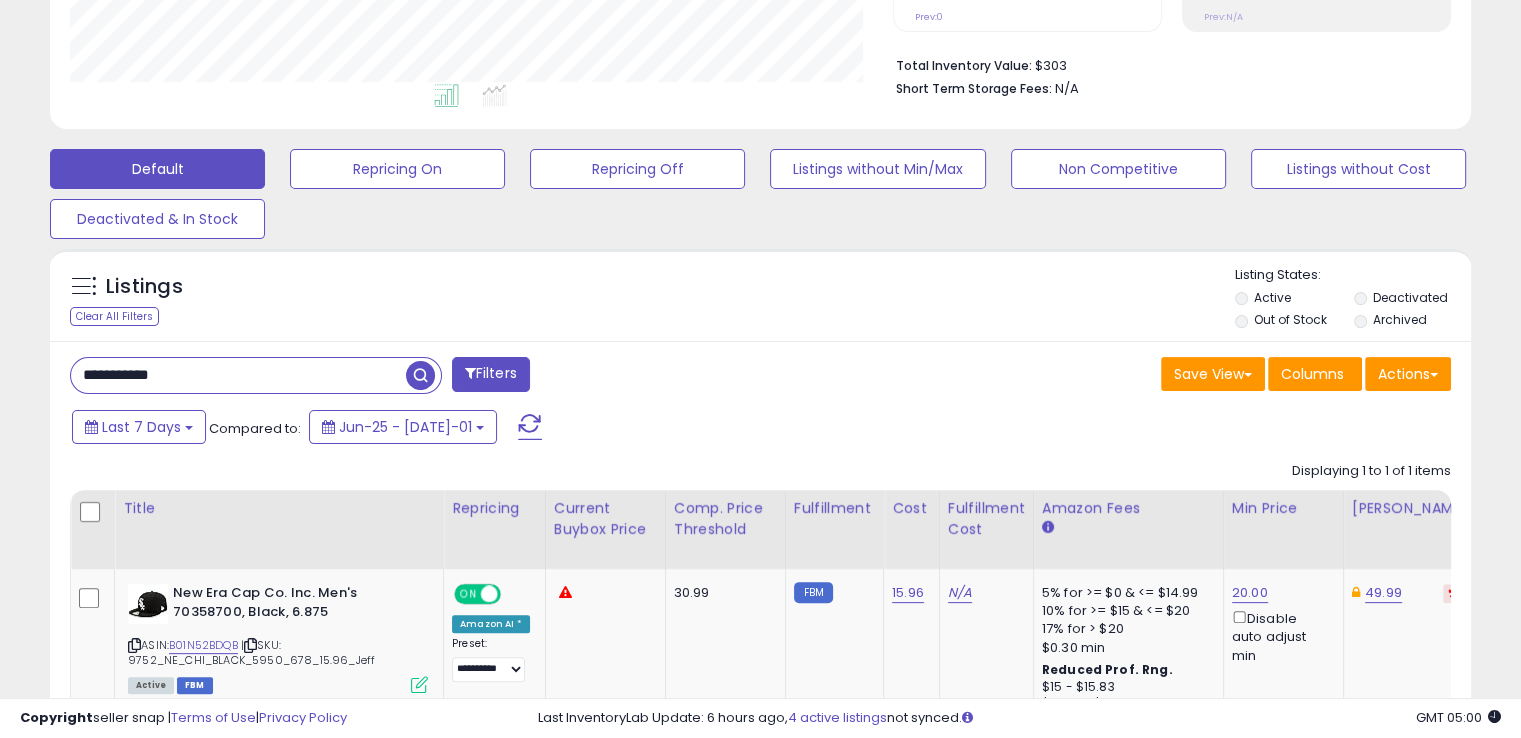 click at bounding box center [420, 375] 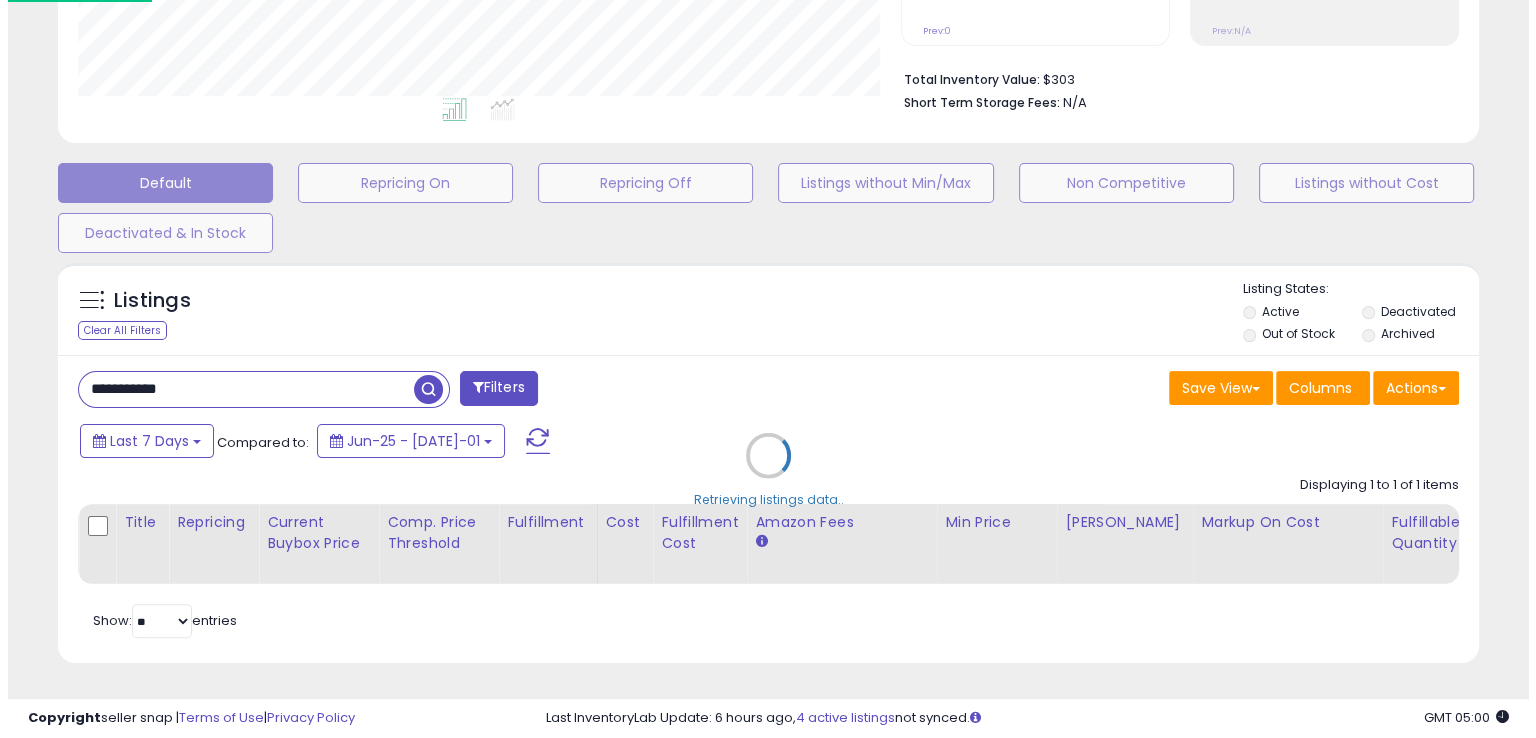 scroll, scrollTop: 999589, scrollLeft: 999168, axis: both 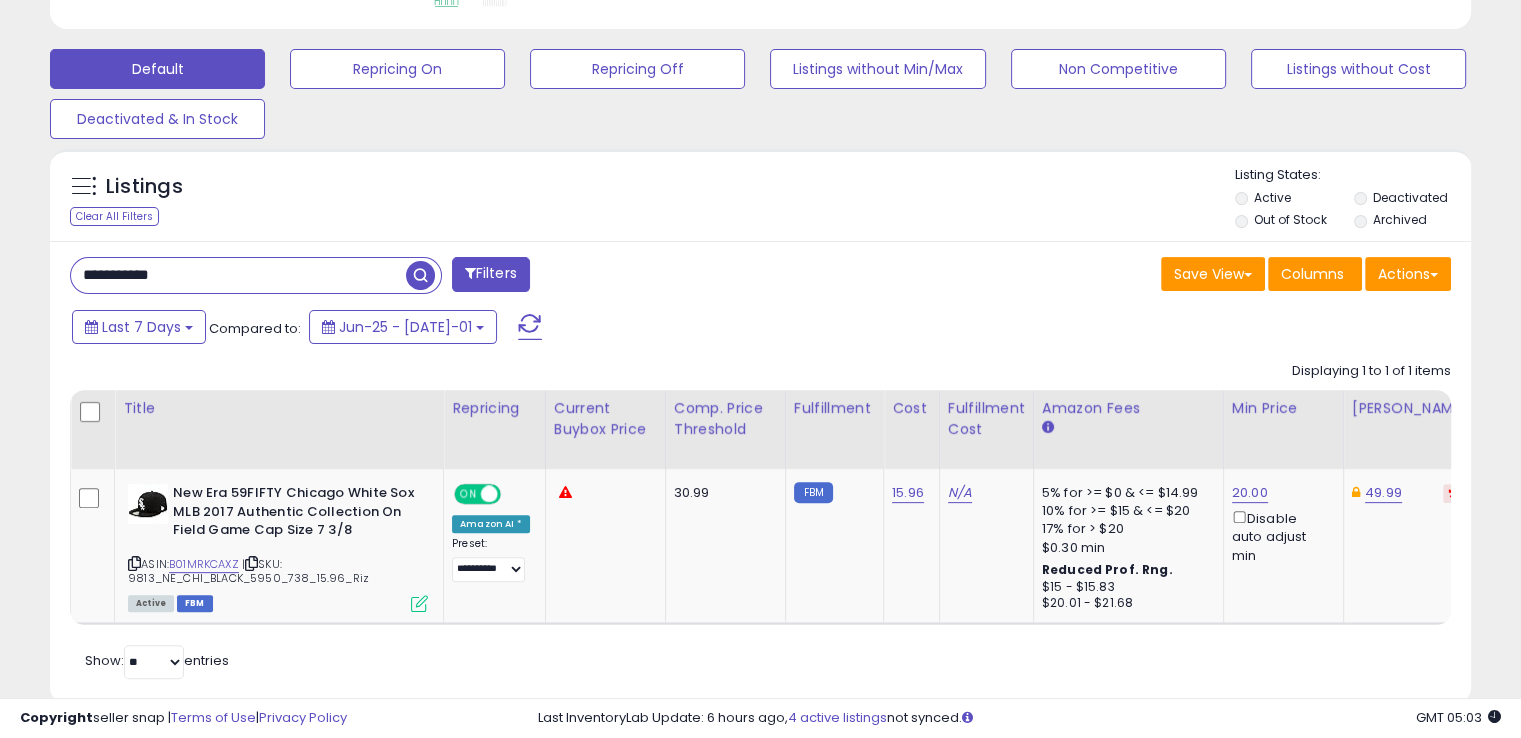 click on "**********" at bounding box center [238, 275] 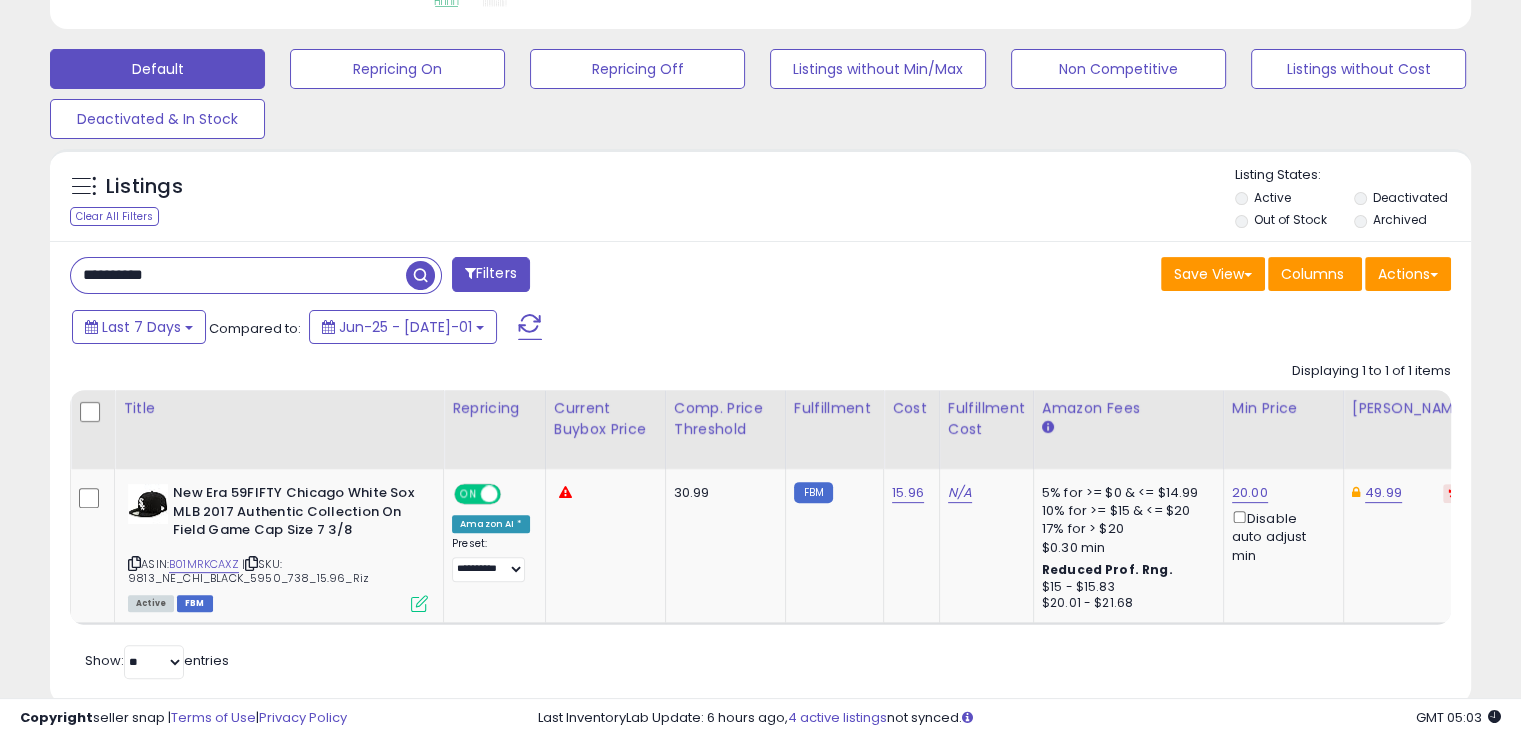 type on "**********" 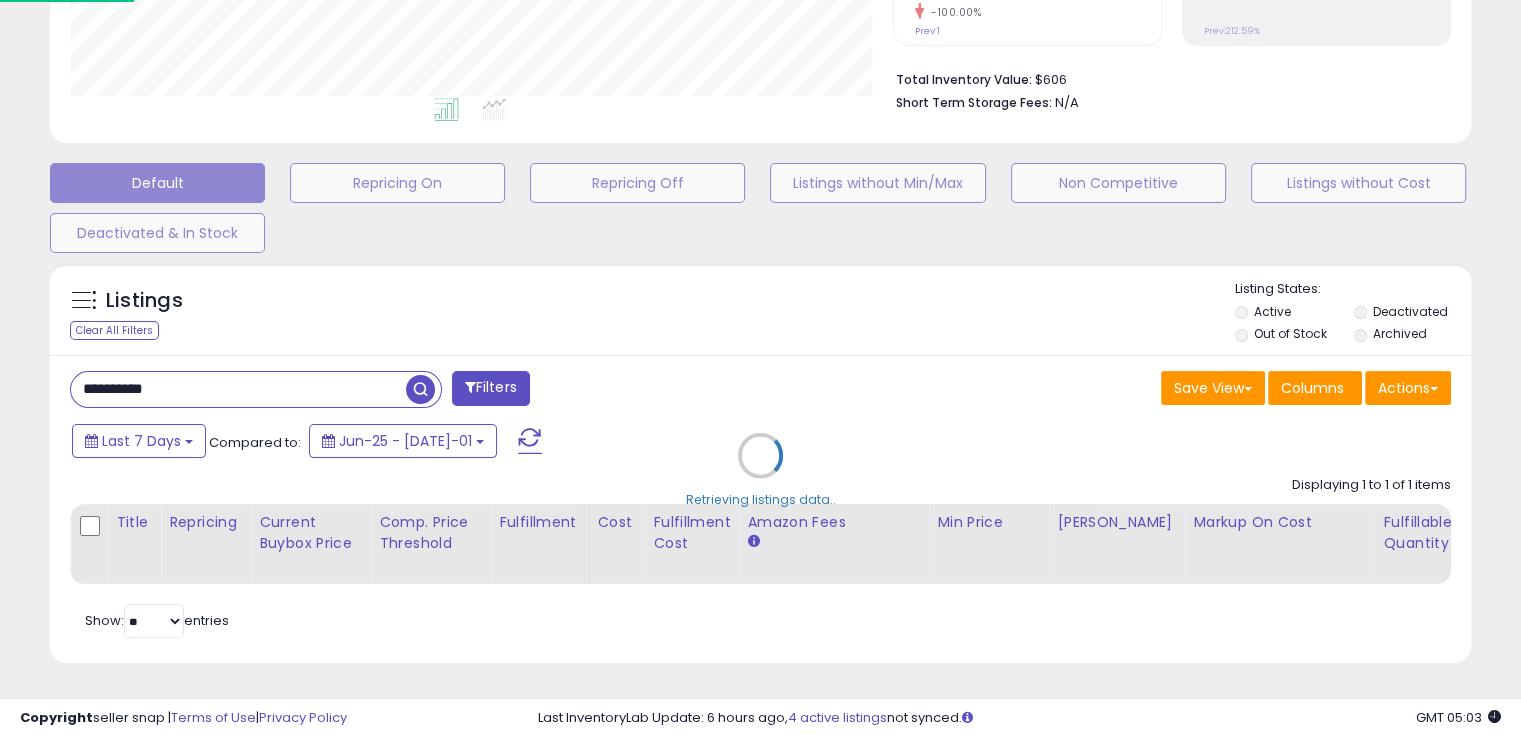 scroll, scrollTop: 999589, scrollLeft: 999168, axis: both 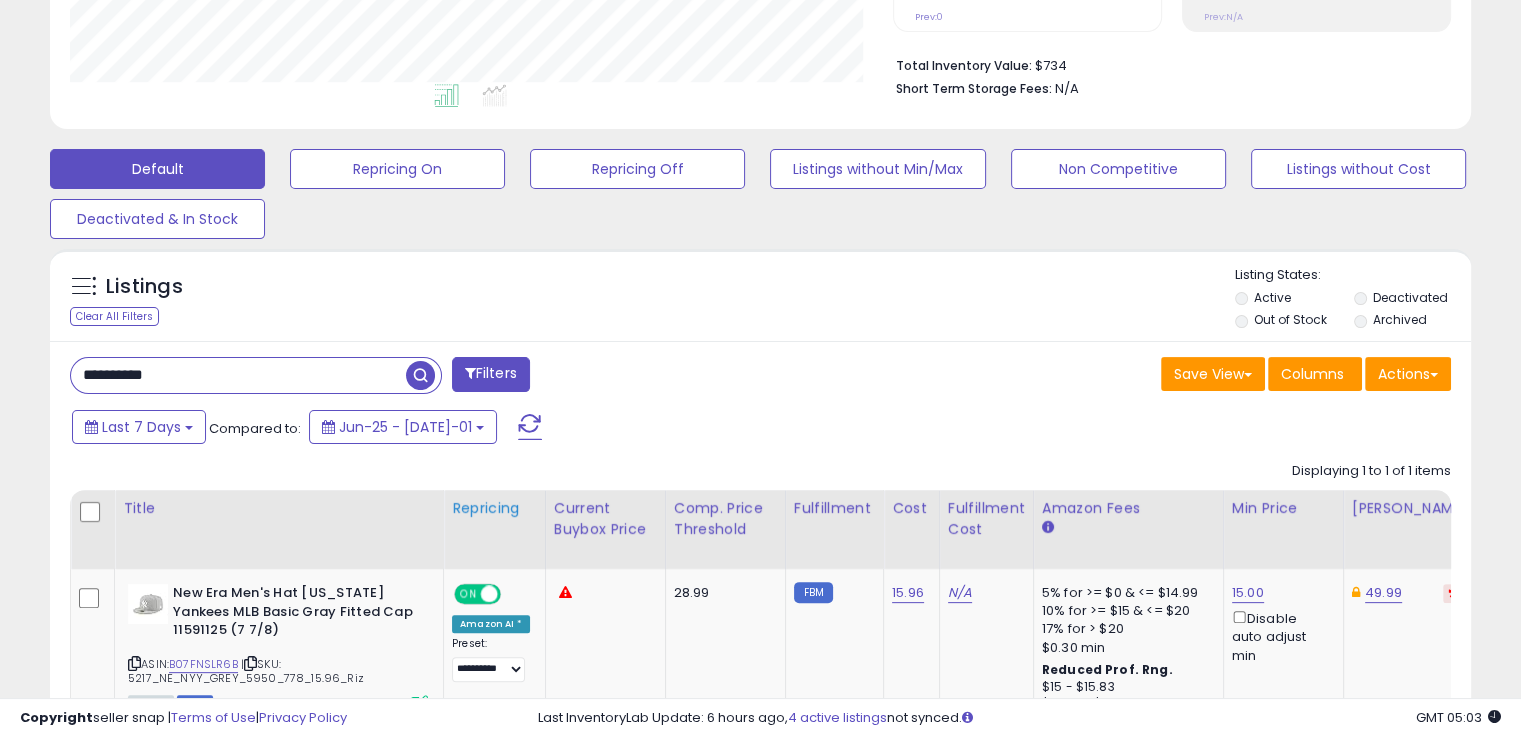 type 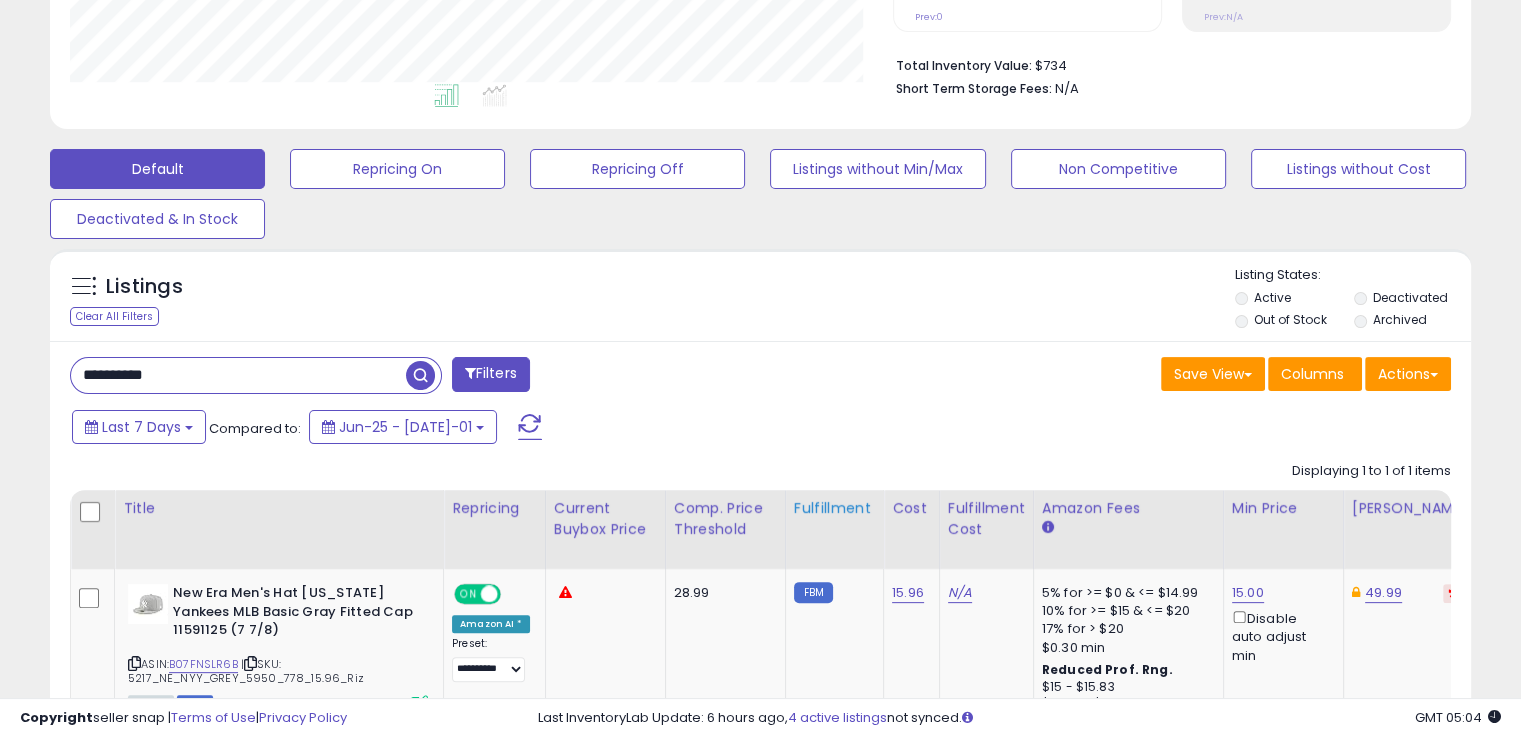 scroll, scrollTop: 581, scrollLeft: 0, axis: vertical 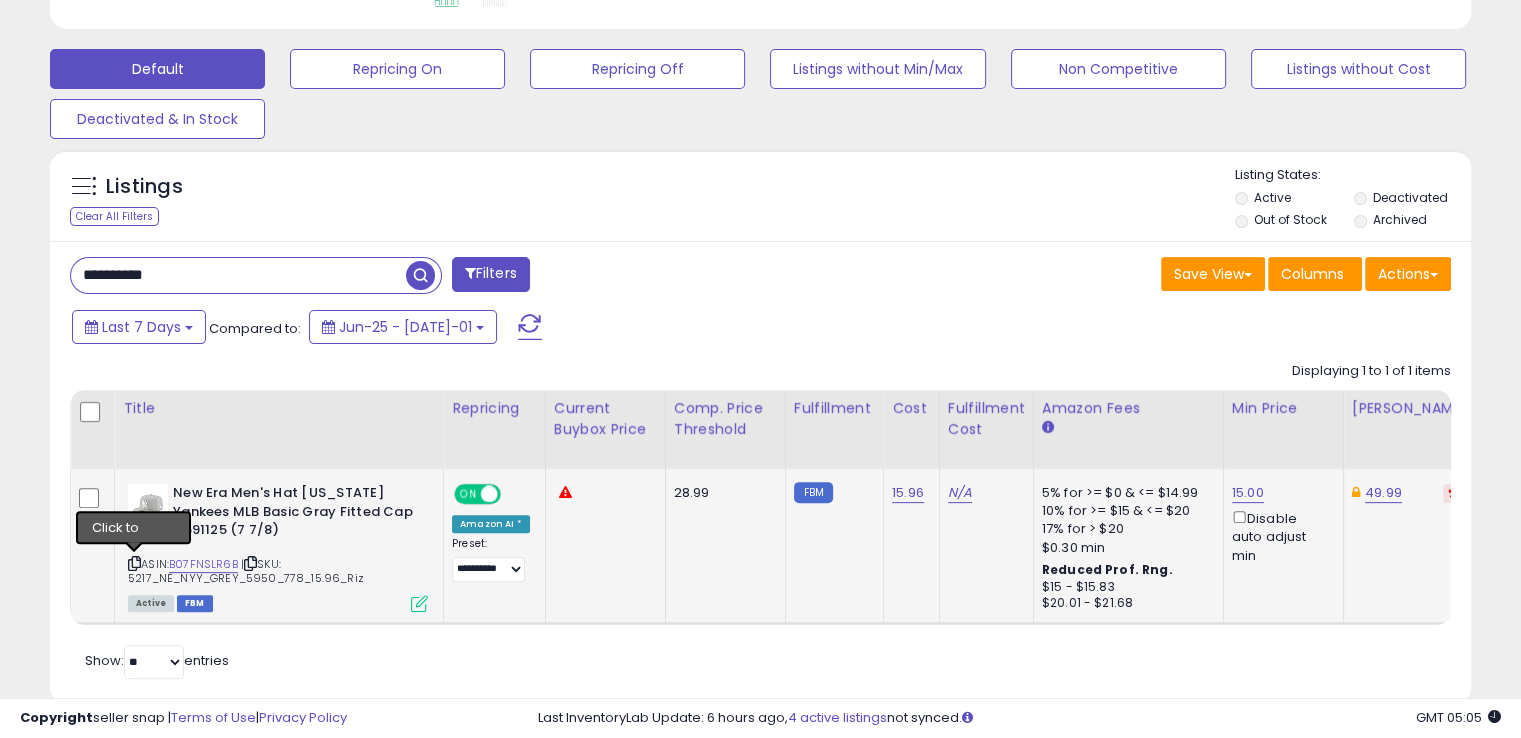 click at bounding box center [134, 563] 